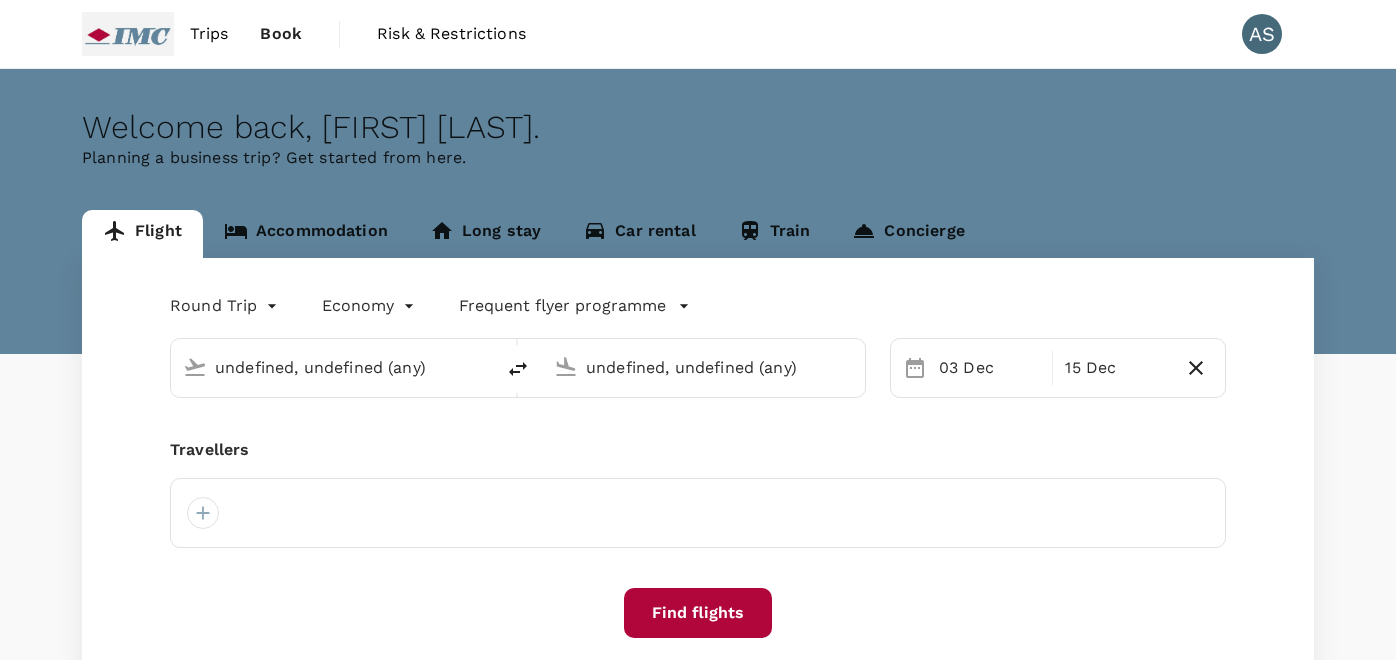 type on "Singapore Changi (SIN)" 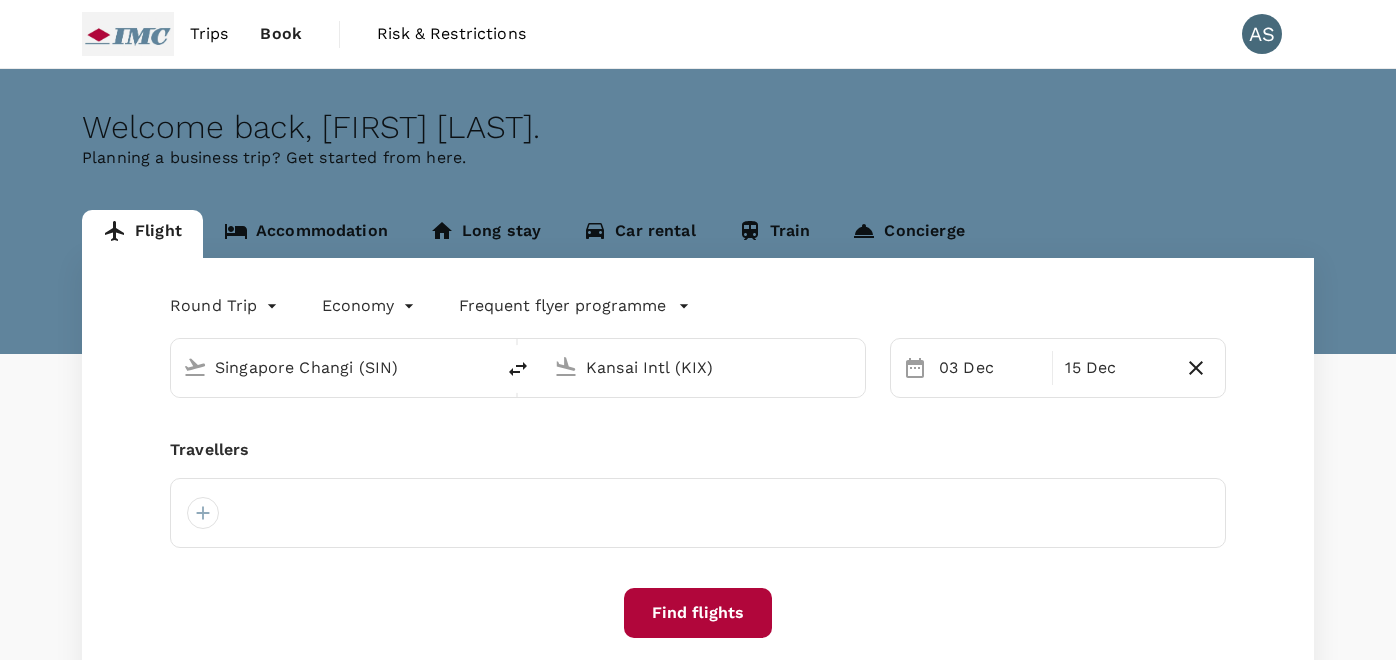 type 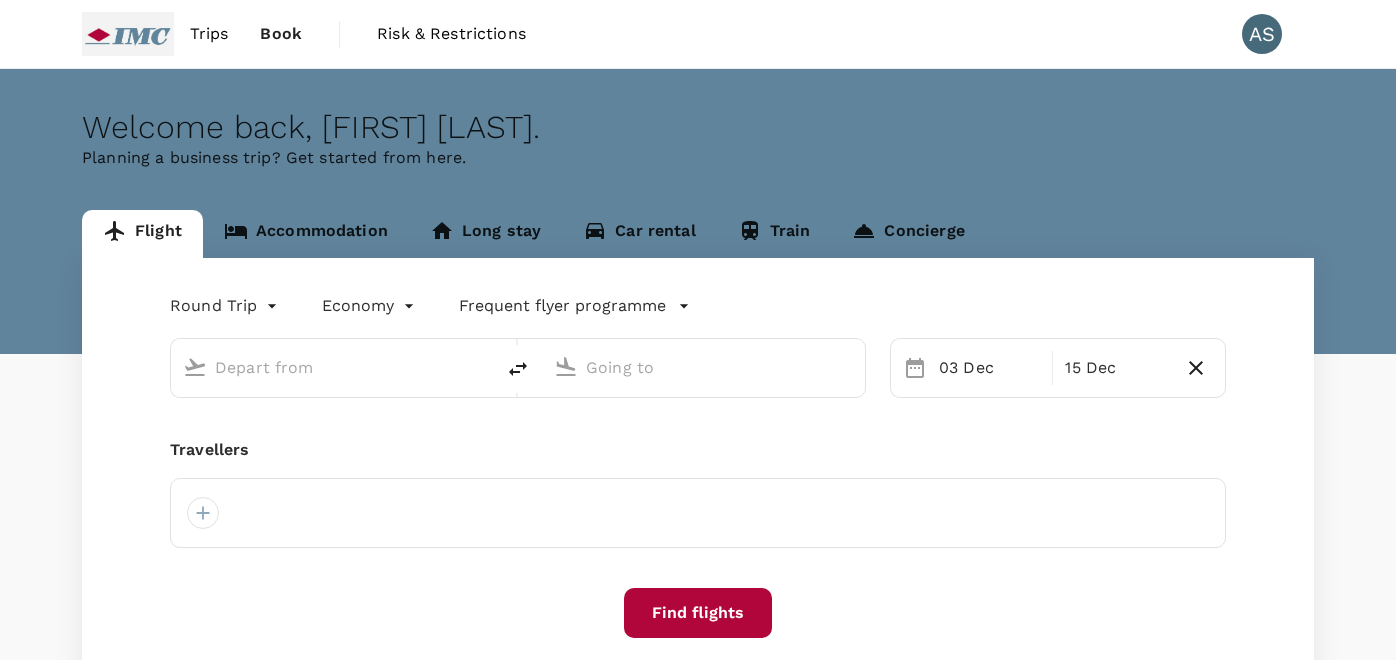 scroll, scrollTop: 0, scrollLeft: 0, axis: both 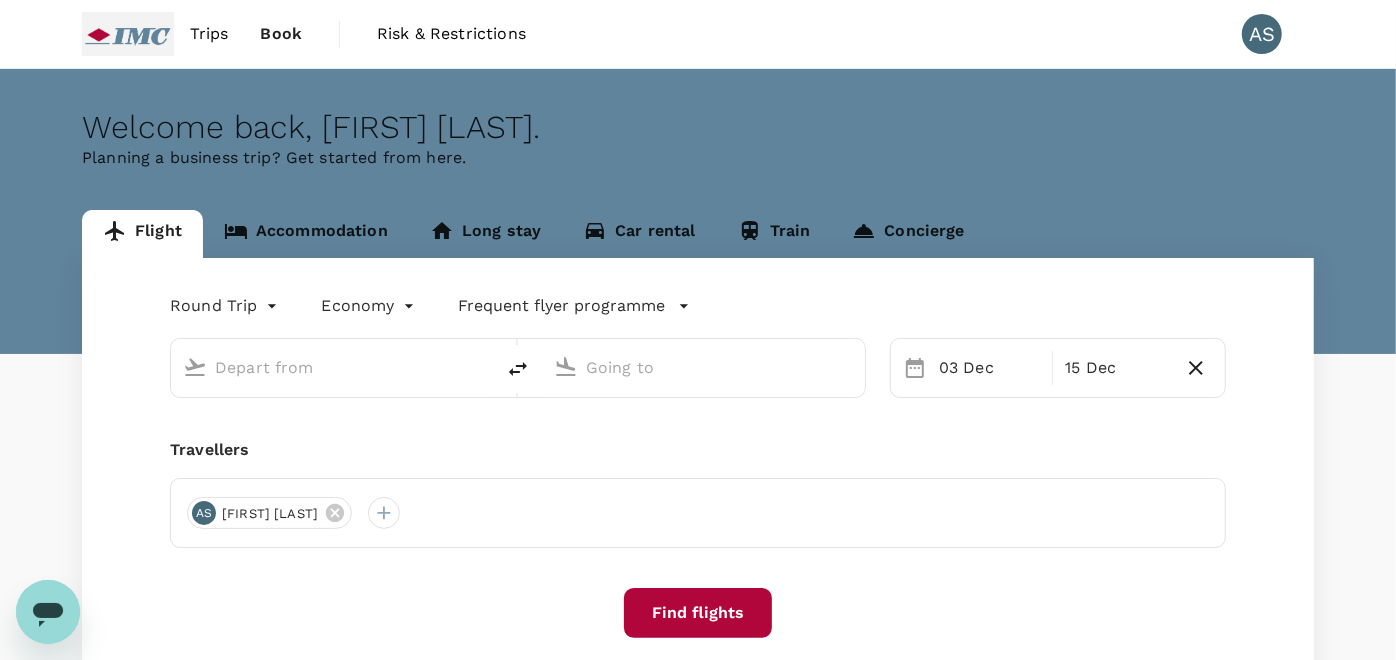 click at bounding box center [333, 367] 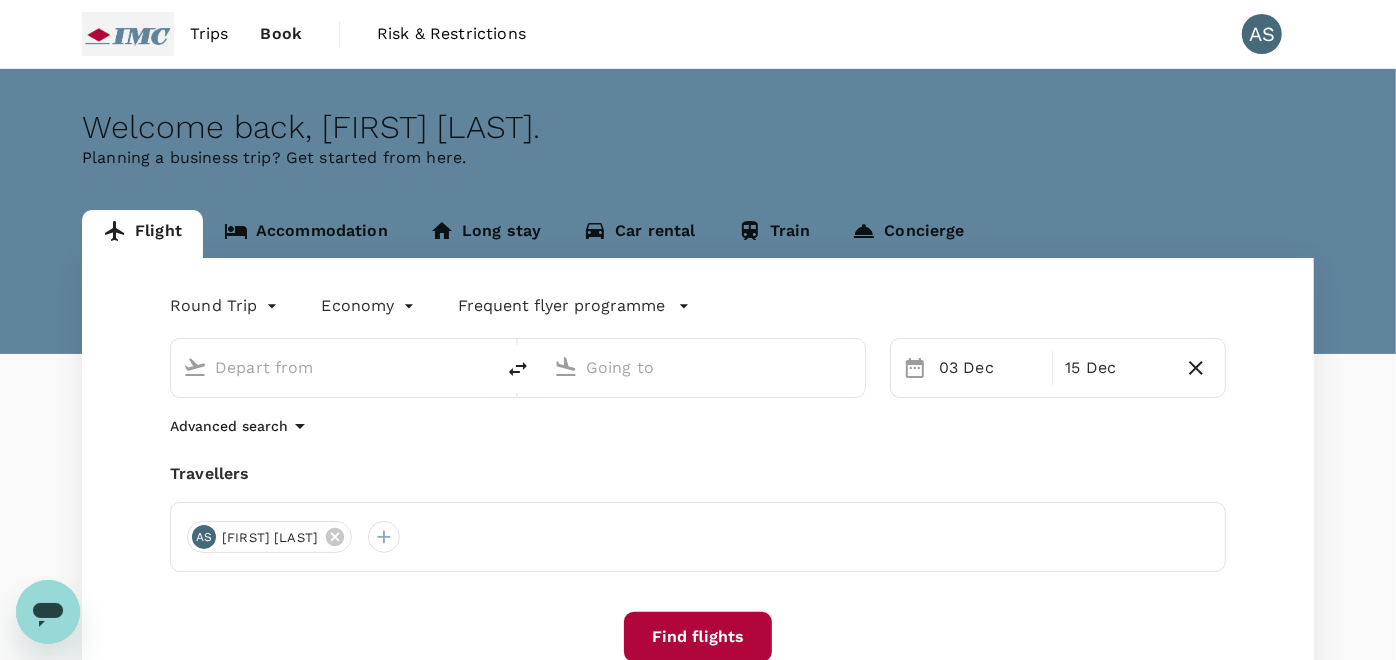 type on "Singapore Changi (SIN)" 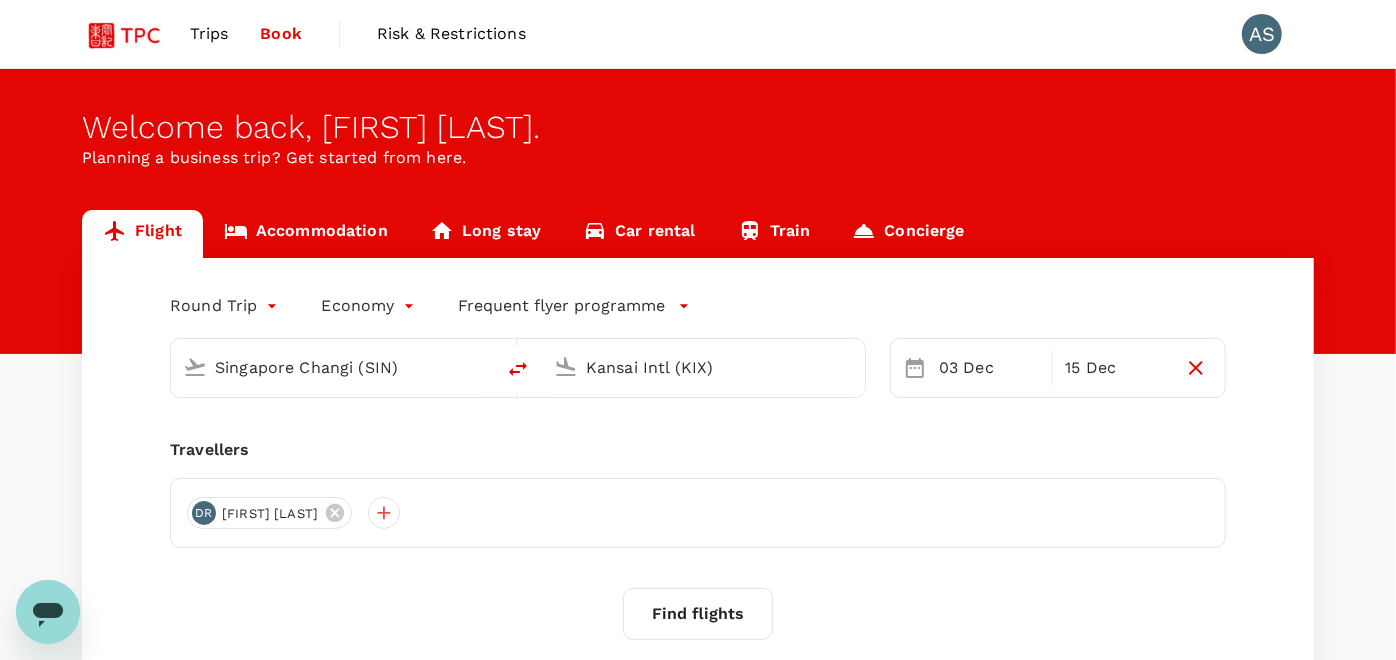 type 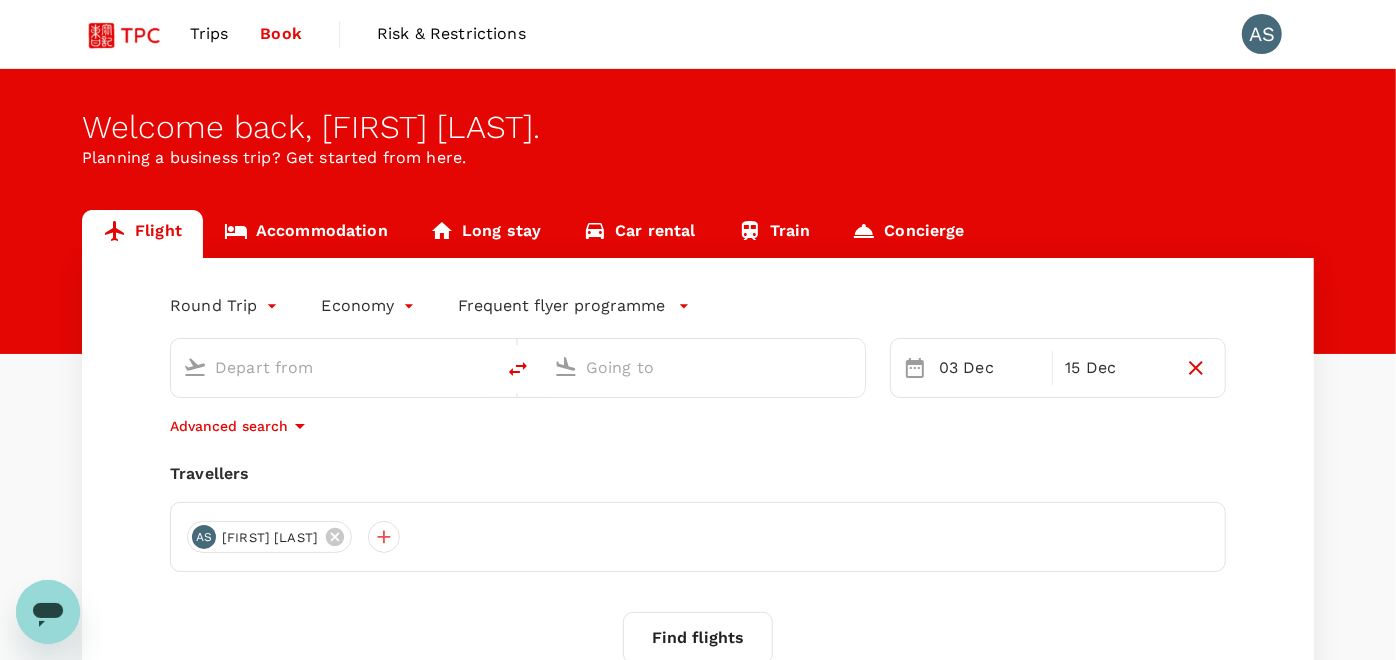type on "Singapore Changi (SIN)" 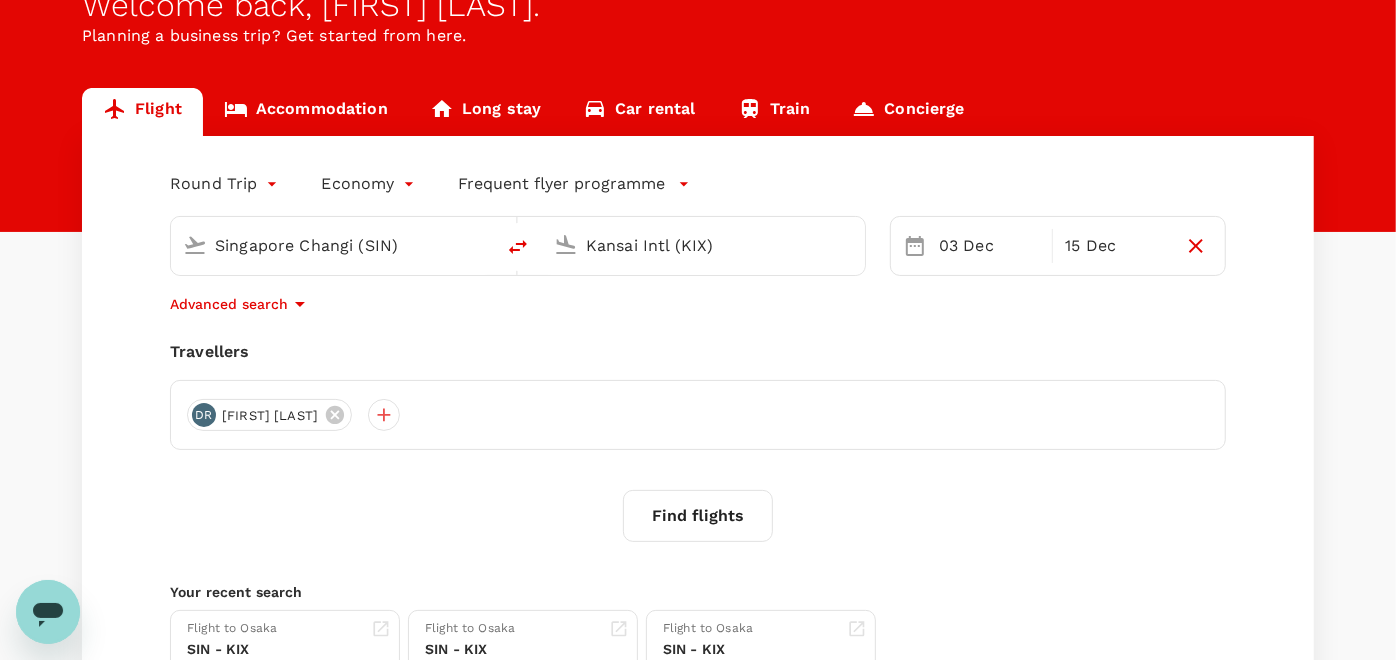 scroll, scrollTop: 0, scrollLeft: 0, axis: both 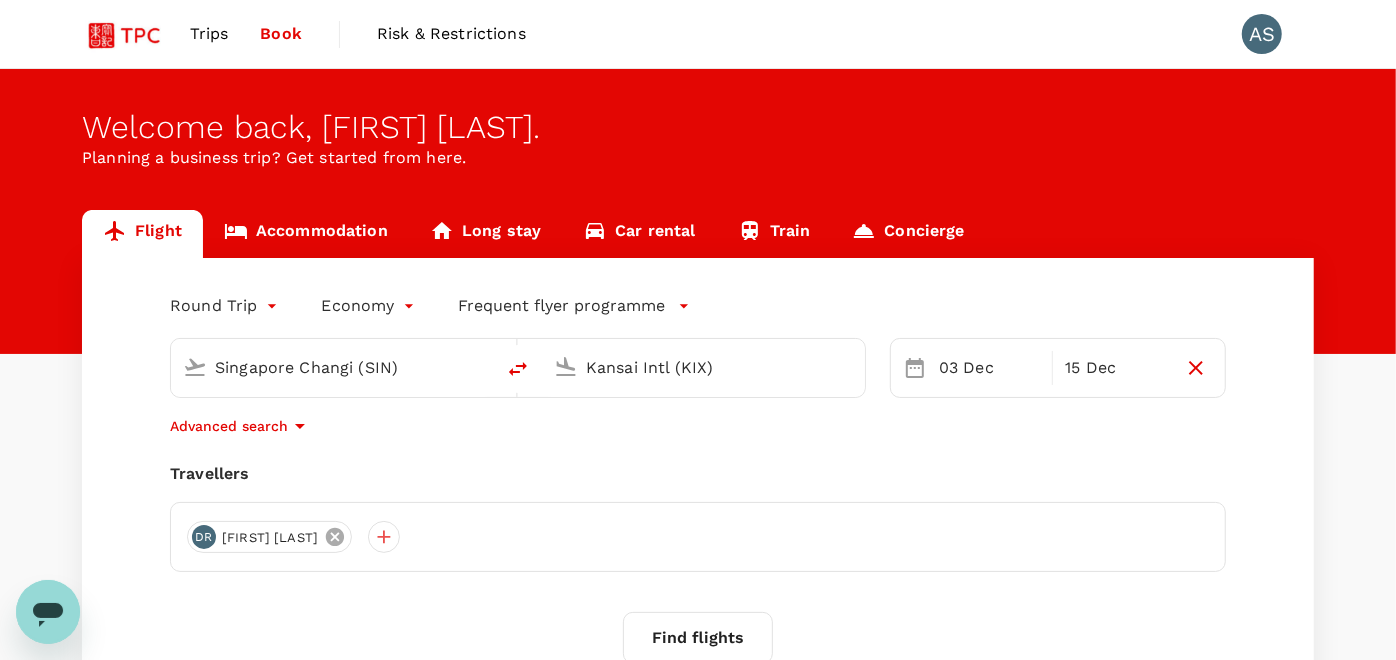 click 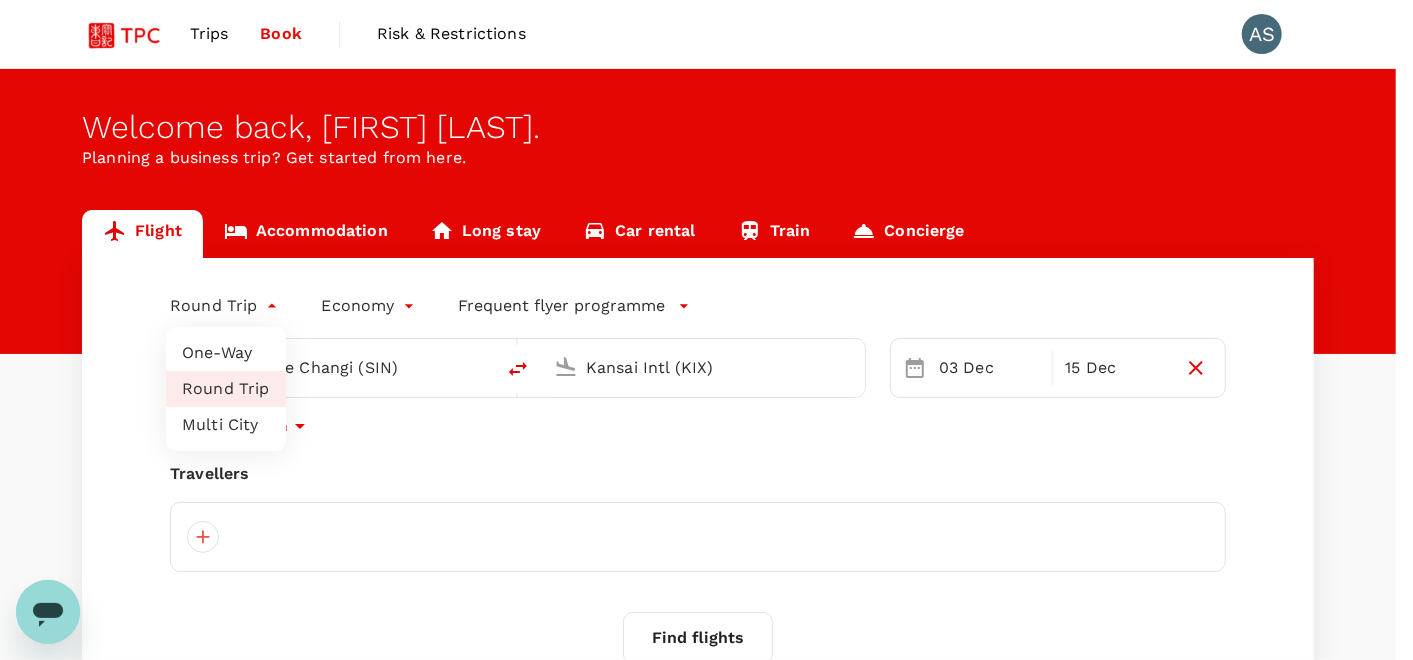 click on "Flight to Osaka SIN - KIX 03 Dec - 15 Dec · 1 Traveller Flight to Osaka SIN - KIX 03 Dec - 15 Dec · 1 Traveller Flight to Osaka SIN - KIX 03 Dec - 15 Dec · 1 Traveller Version 3.48.3 Privacy Policy Terms of Use Help Centre Frequent flyer programme Add new One-Way Round Trip Multi City" at bounding box center [706, 484] 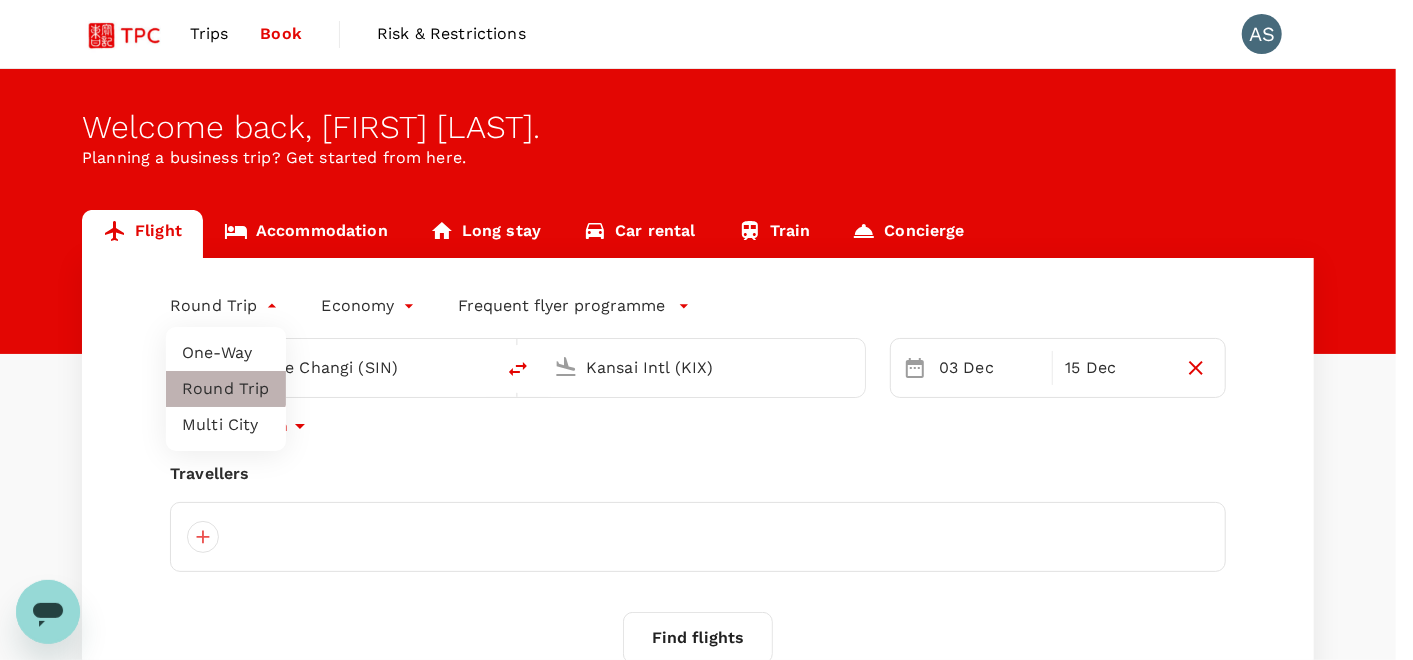 click on "Round Trip" at bounding box center (226, 389) 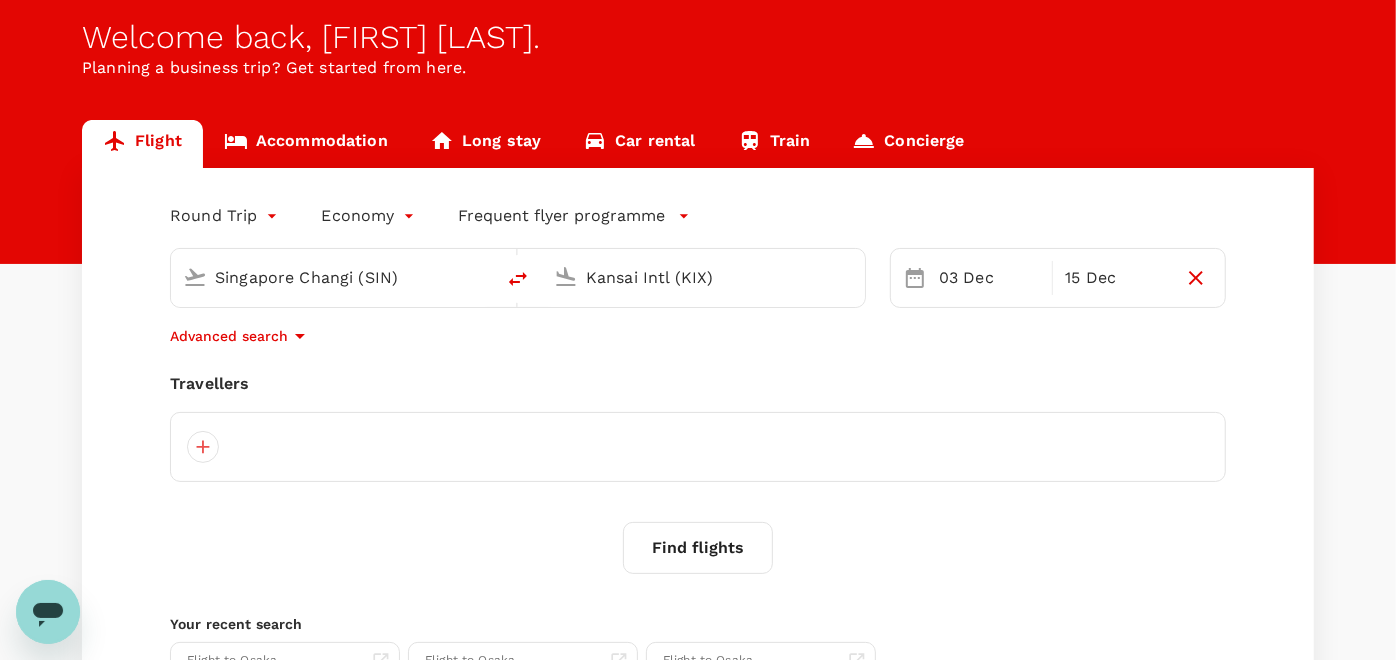 scroll, scrollTop: 222, scrollLeft: 0, axis: vertical 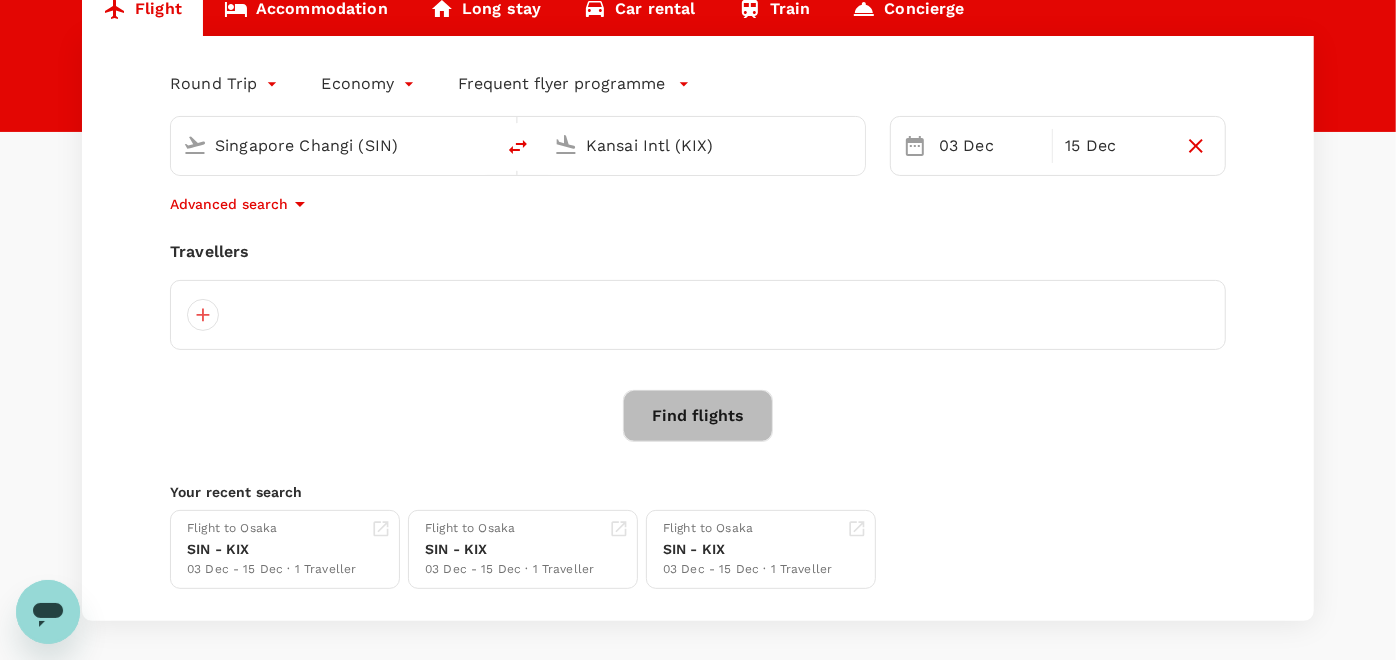 click on "Find flights" at bounding box center (698, 416) 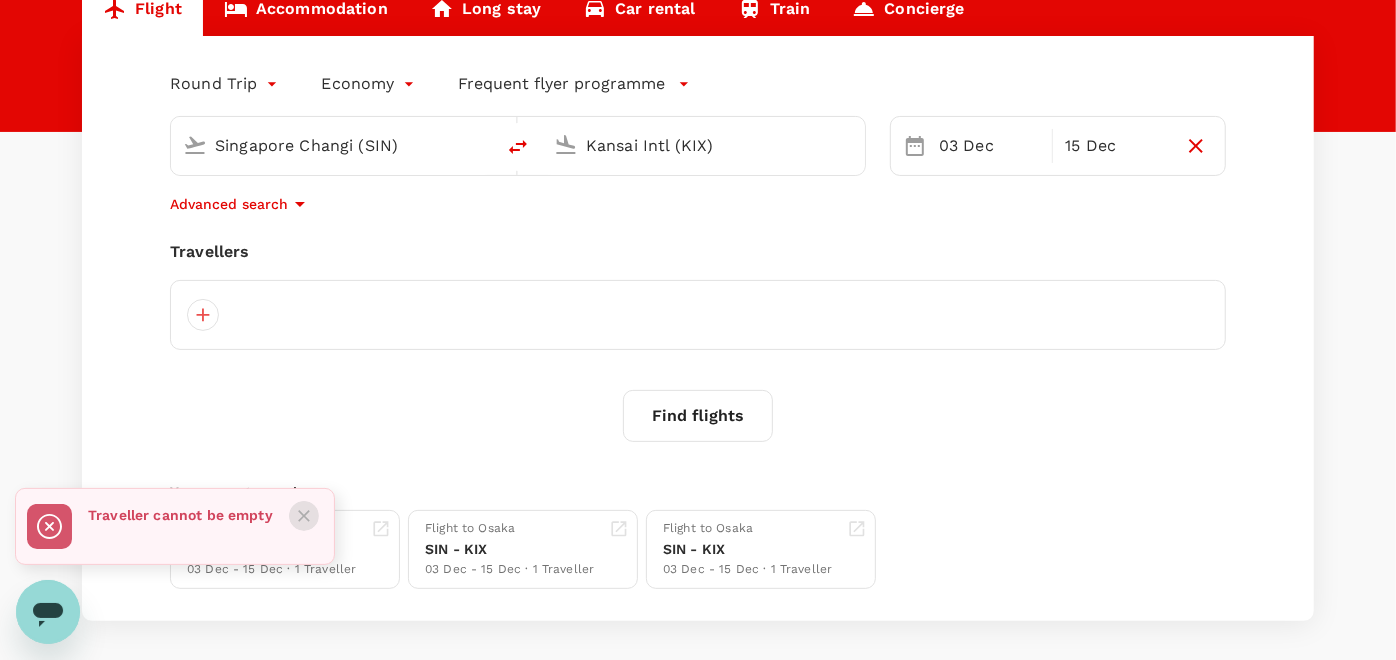 click 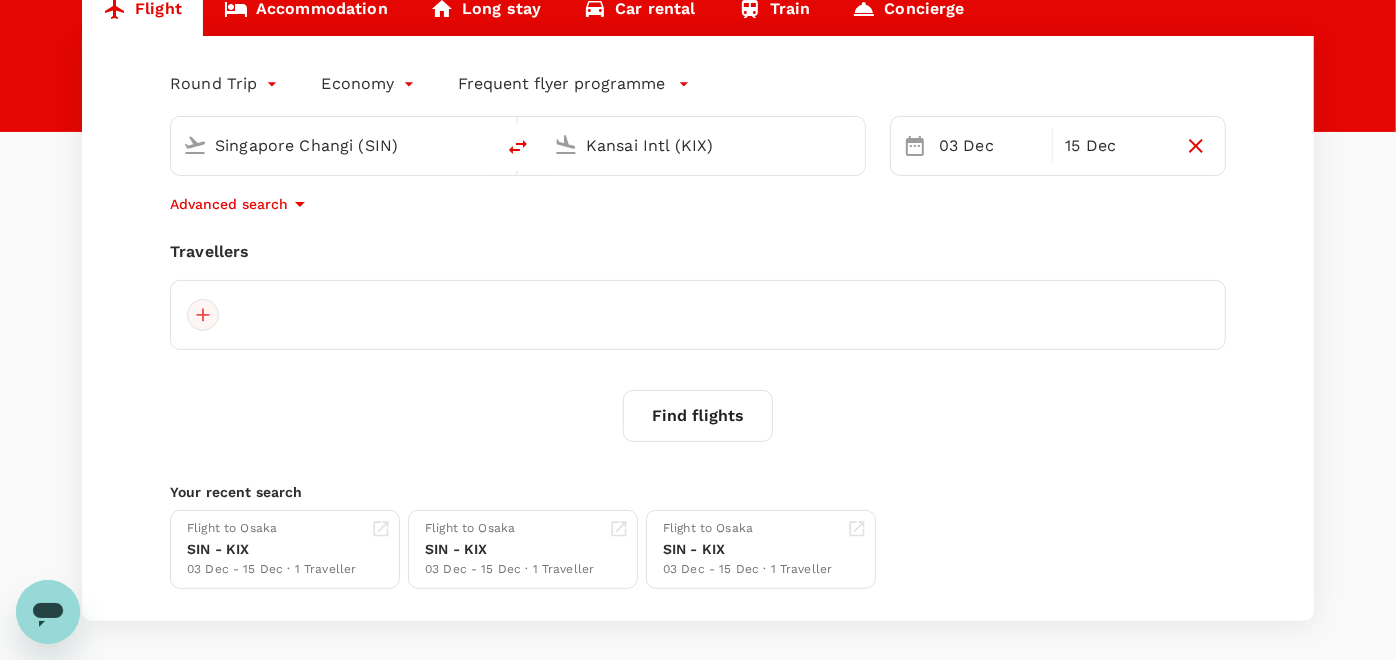 click at bounding box center (203, 315) 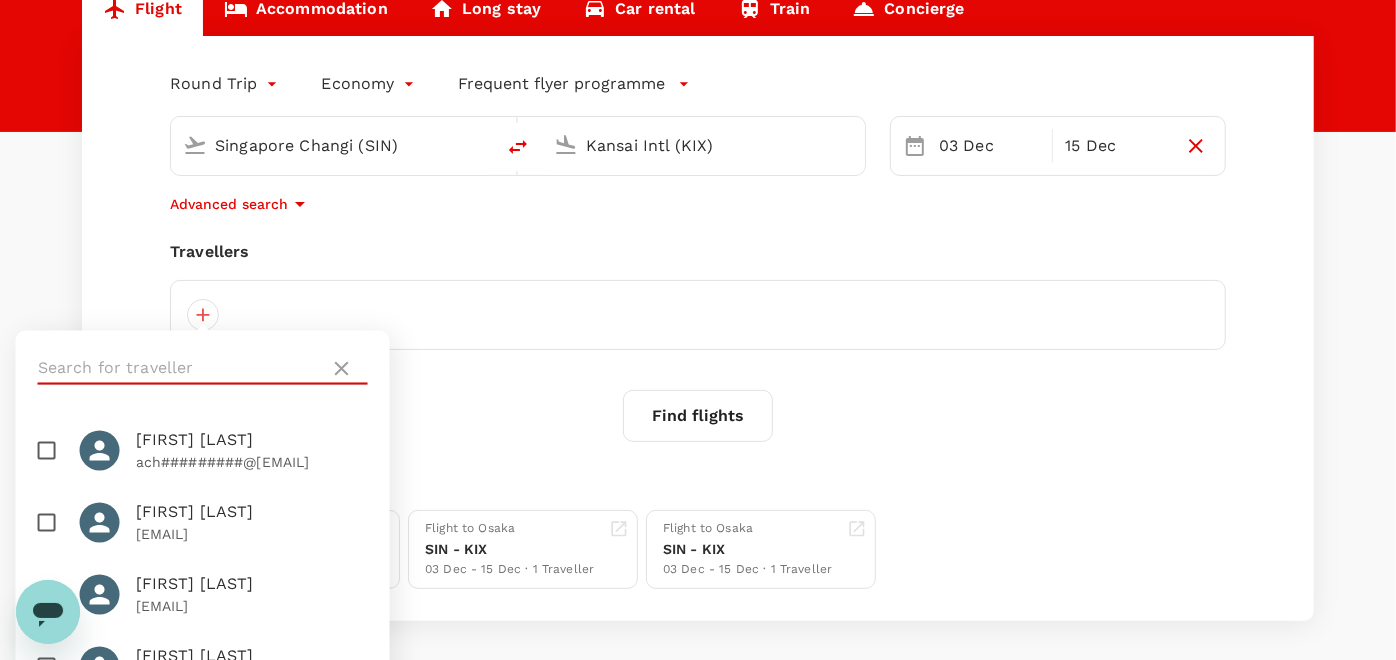 click at bounding box center (180, 369) 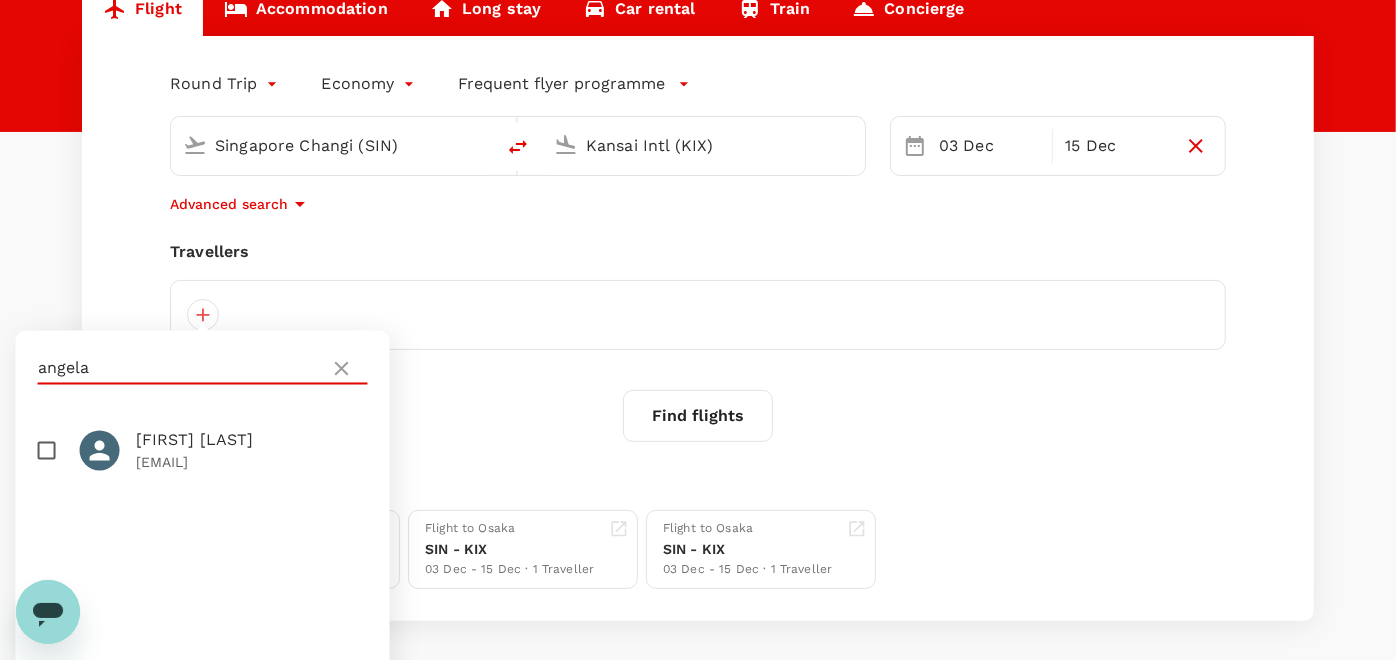 type on "angela" 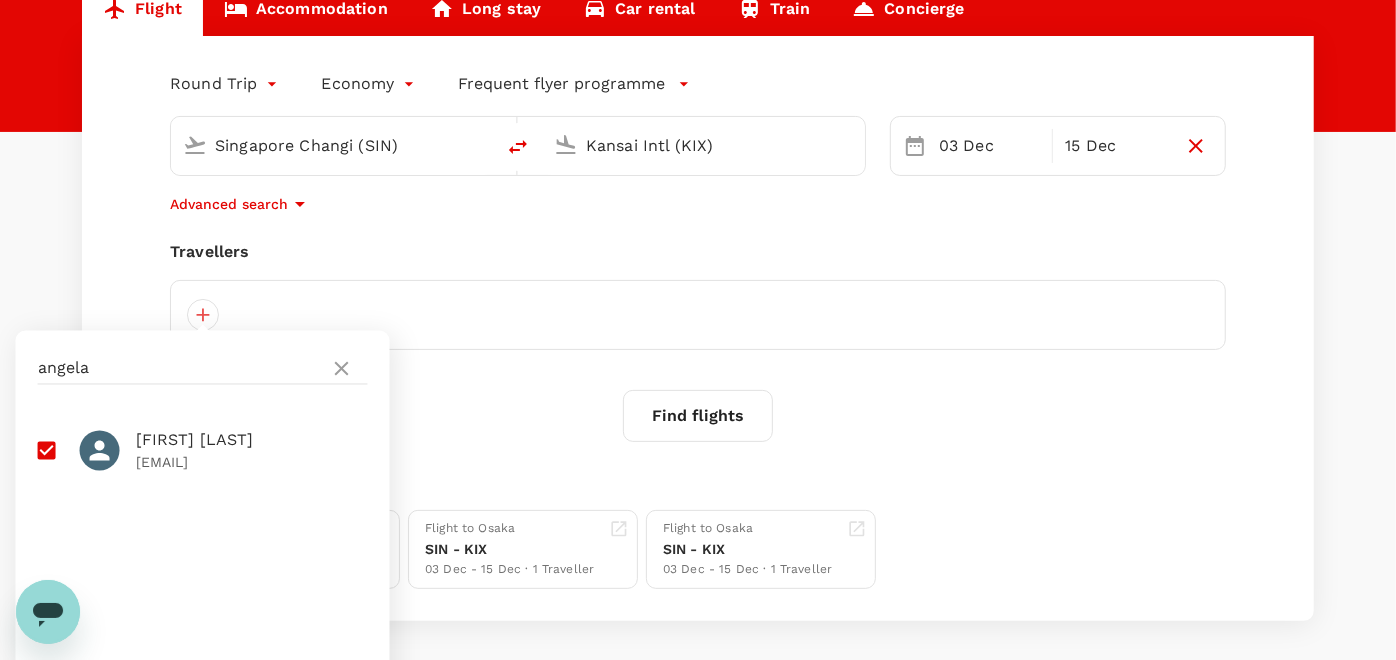 click at bounding box center [108, 451] 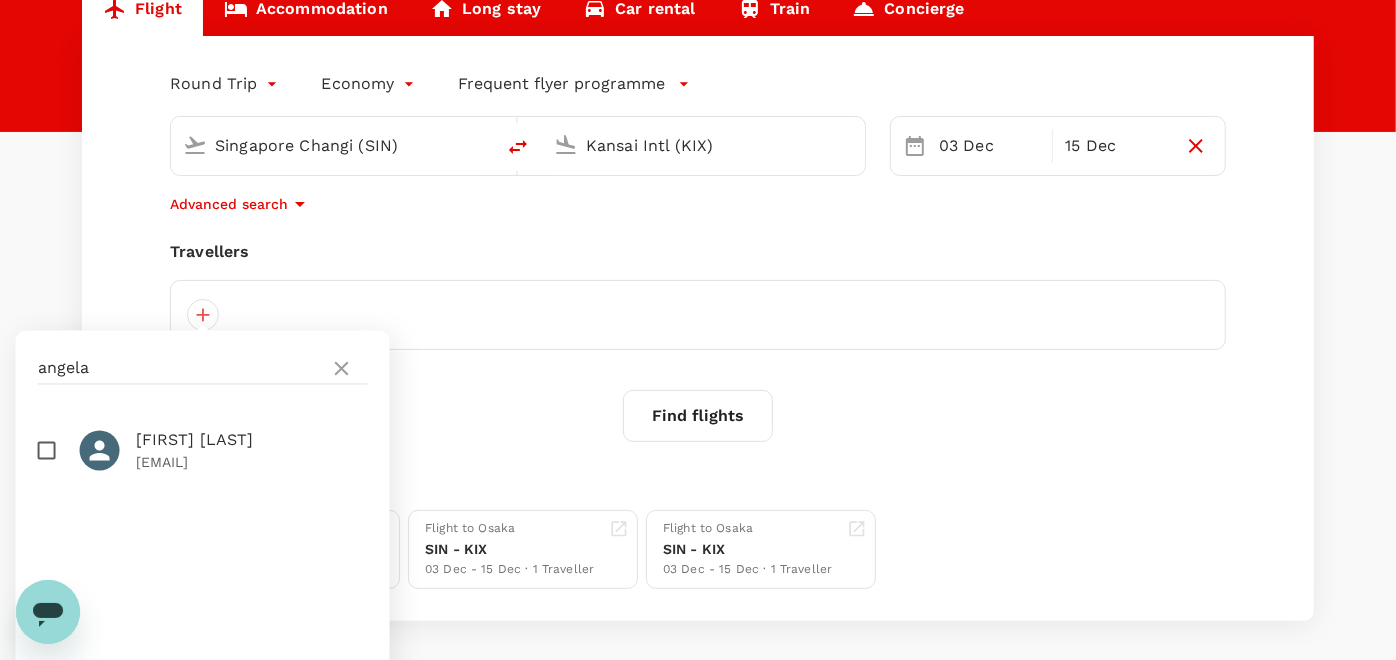 click at bounding box center [47, 451] 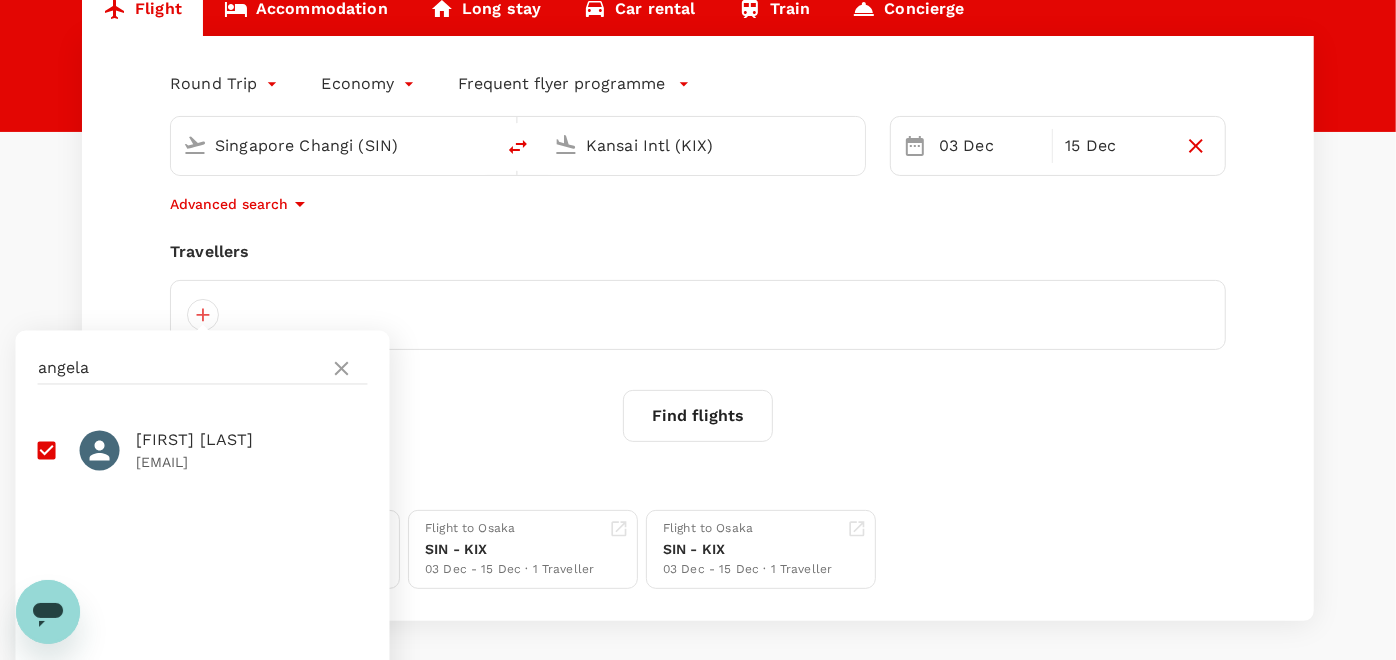 click on "Round Trip roundtrip Economy economy Frequent flyer programme Singapore Changi (SIN) Kansai Intl (KIX) 03 Dec 15 Dec Advanced search Travellers angela [FIRST] [LAST] ang######@[EMAIL] Clear Save Find flights Your recent search Flight to Osaka SIN - KIX 03 Dec - 15 Dec · 1 Traveller Flight to Osaka SIN - KIX 03 Dec - 15 Dec · 1 Traveller Flight to Osaka SIN - KIX 03 Dec - 15 Dec · 1 Traveller" at bounding box center [698, 328] 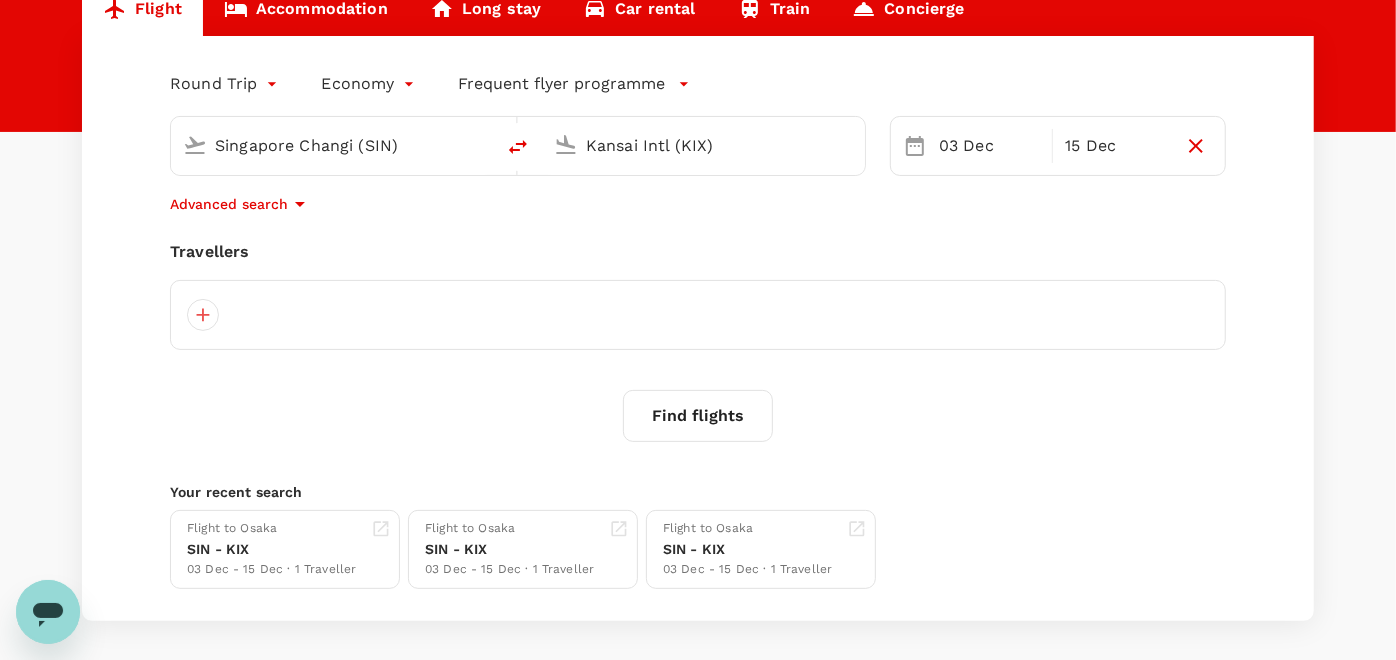 scroll, scrollTop: 307, scrollLeft: 0, axis: vertical 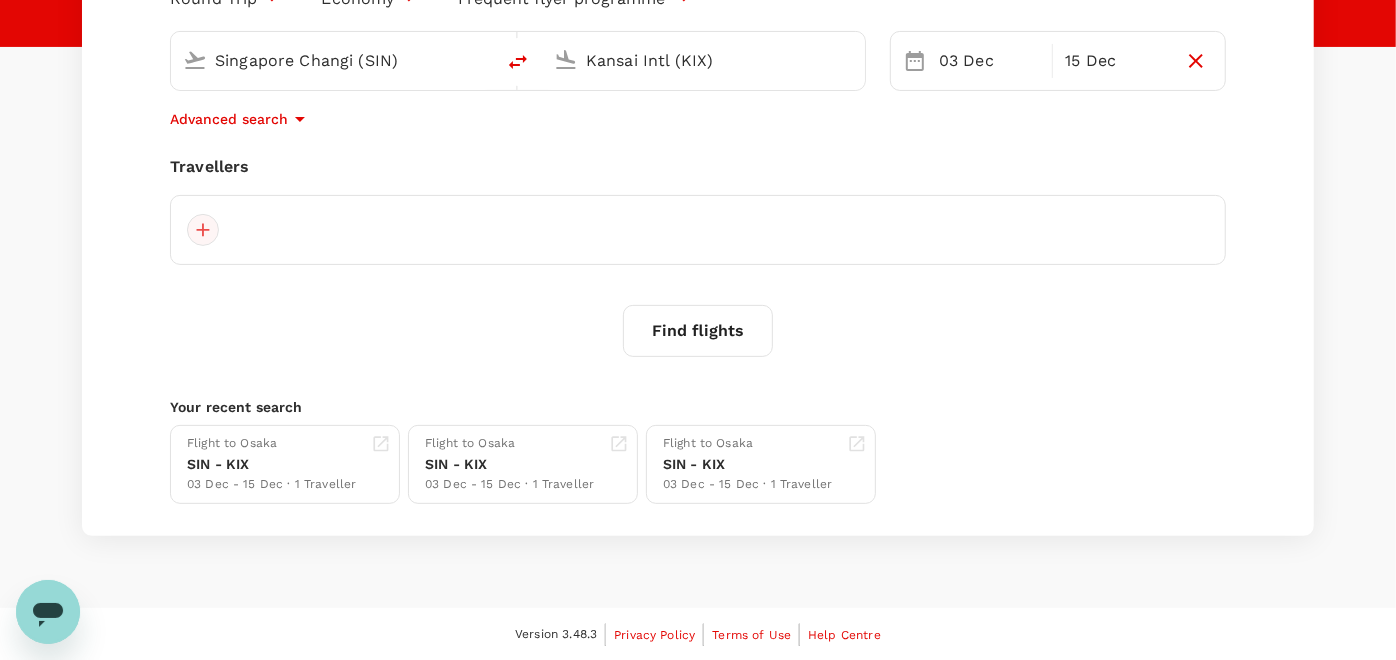 click at bounding box center [203, 230] 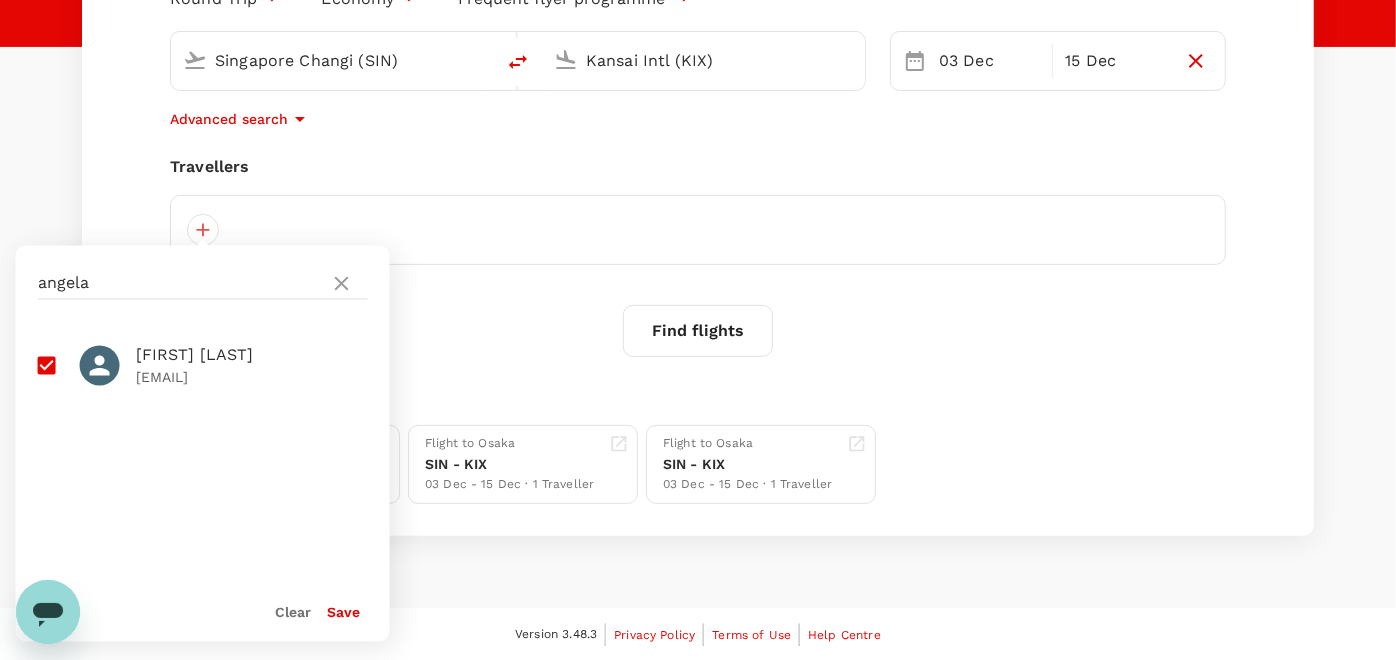 click on "[FIRST] [LAST]" at bounding box center (252, 356) 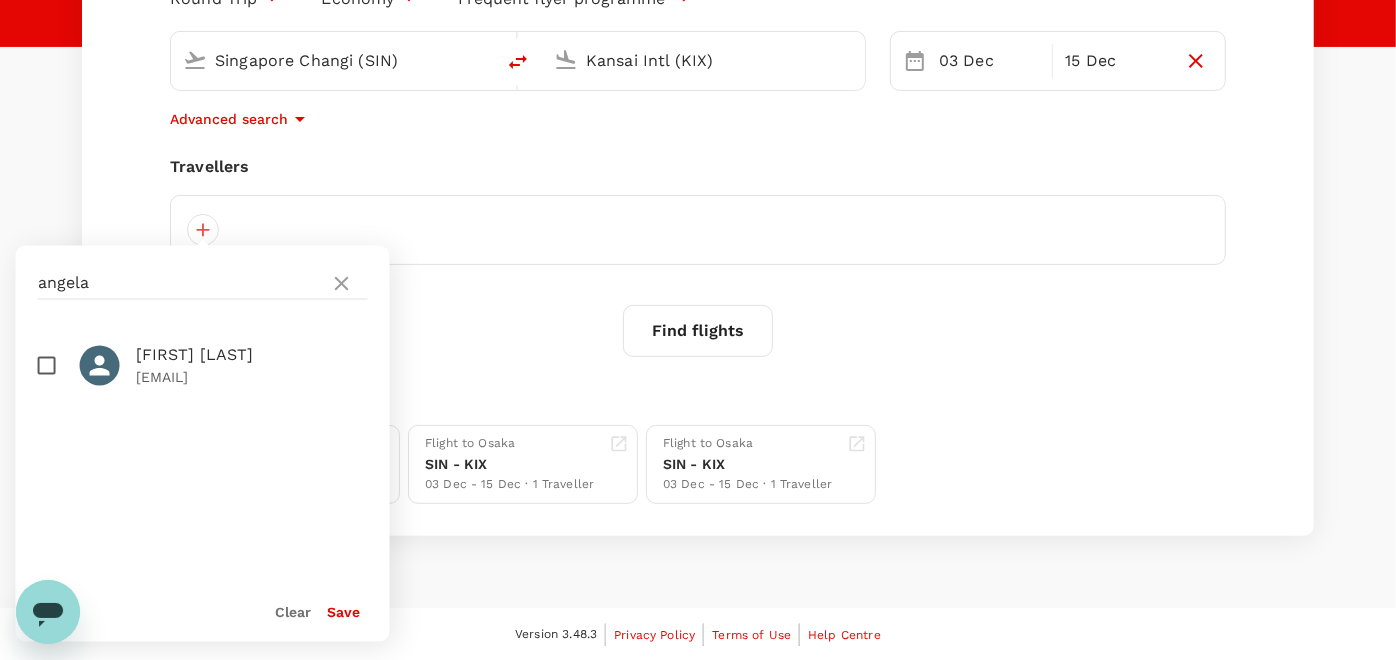 drag, startPoint x: 345, startPoint y: 608, endPoint x: 90, endPoint y: 385, distance: 338.7536 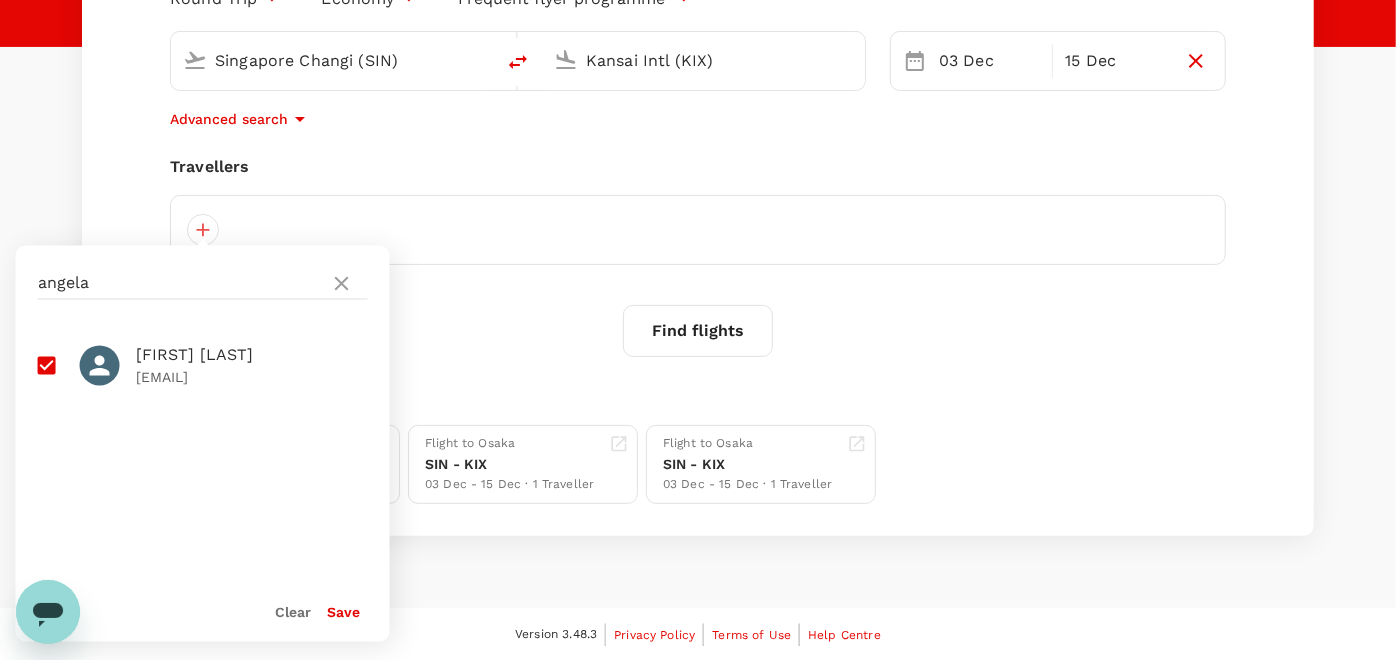 click on "Save" at bounding box center (344, 613) 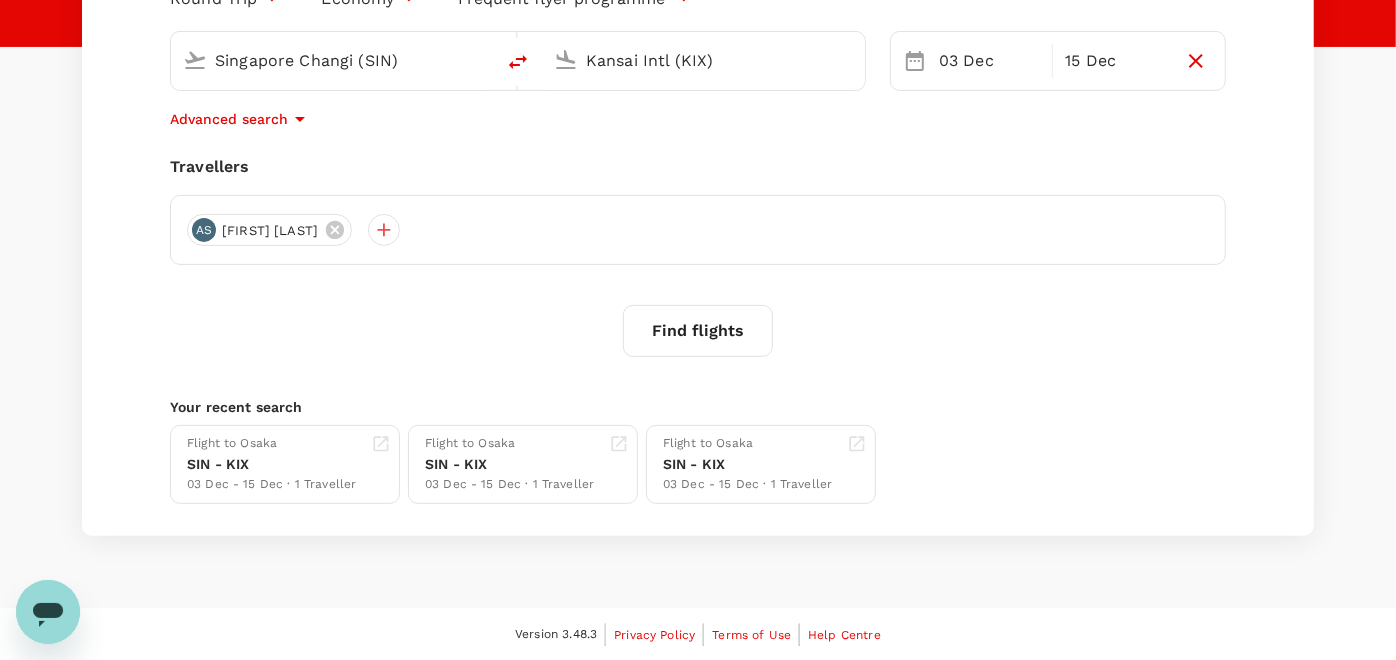 click on "Find flights" at bounding box center [698, 331] 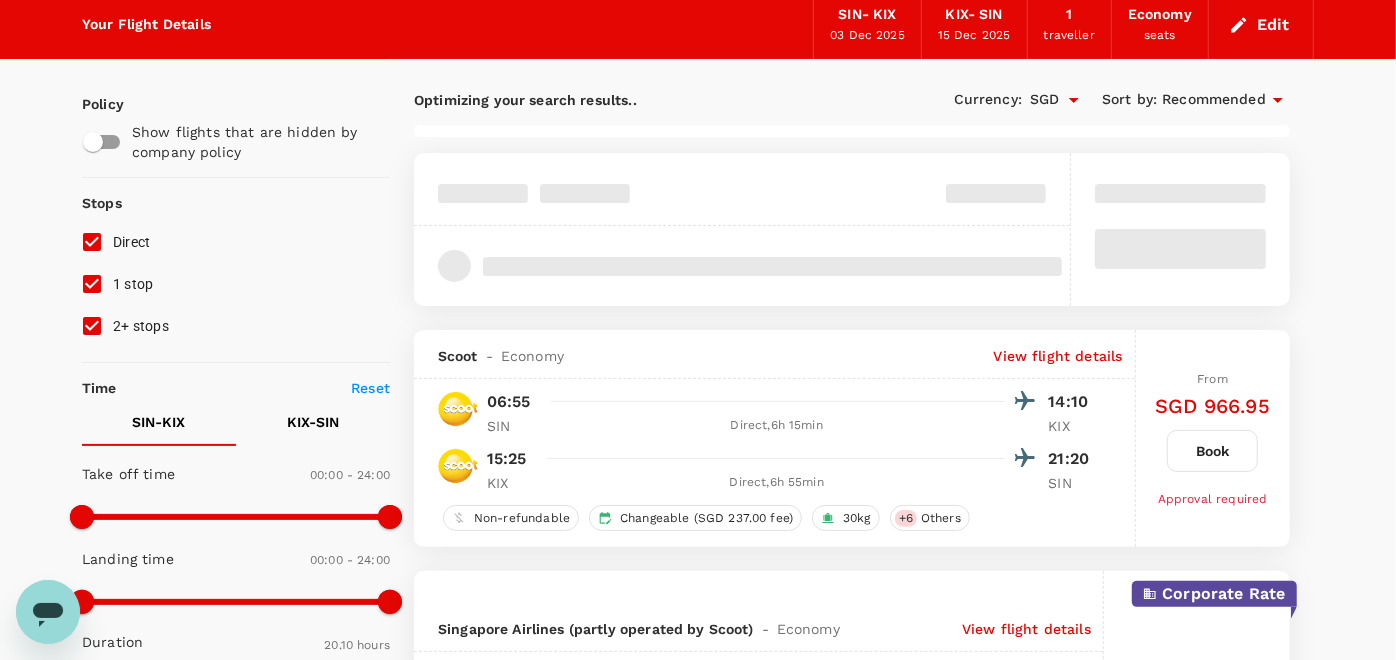 scroll, scrollTop: 111, scrollLeft: 0, axis: vertical 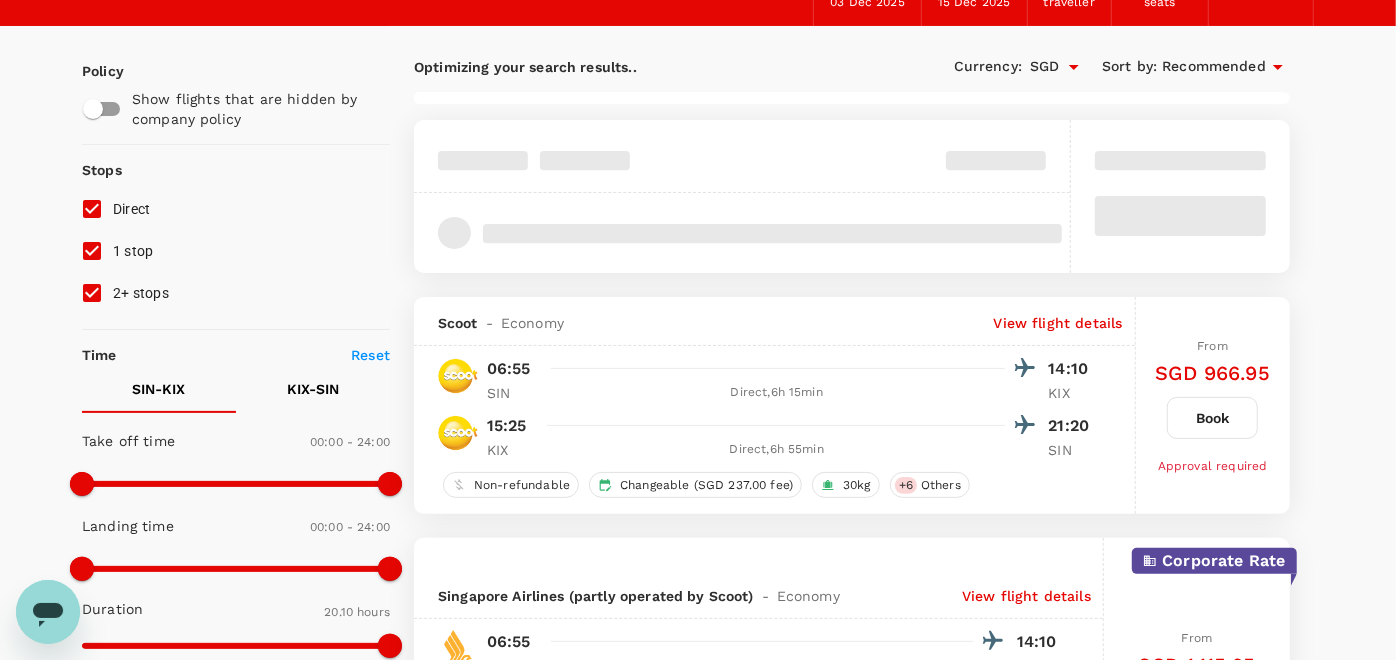 type on "1430" 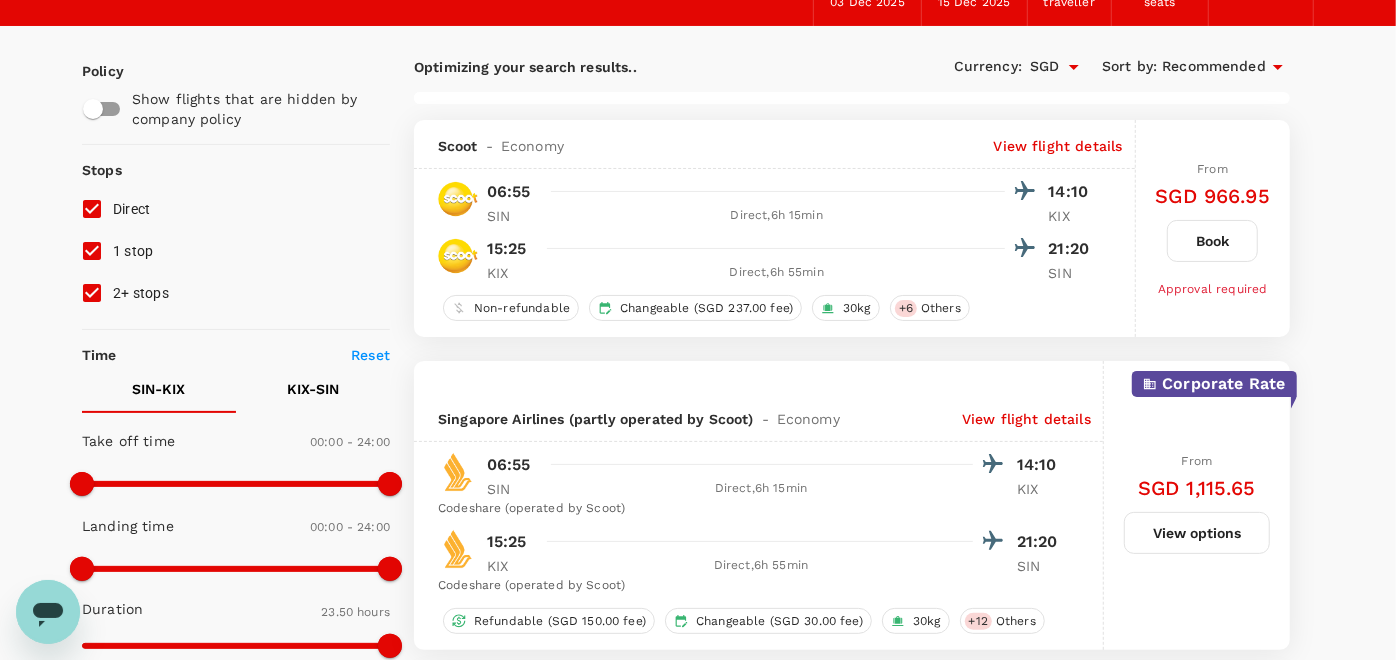 click on "1 stop" at bounding box center [92, 251] 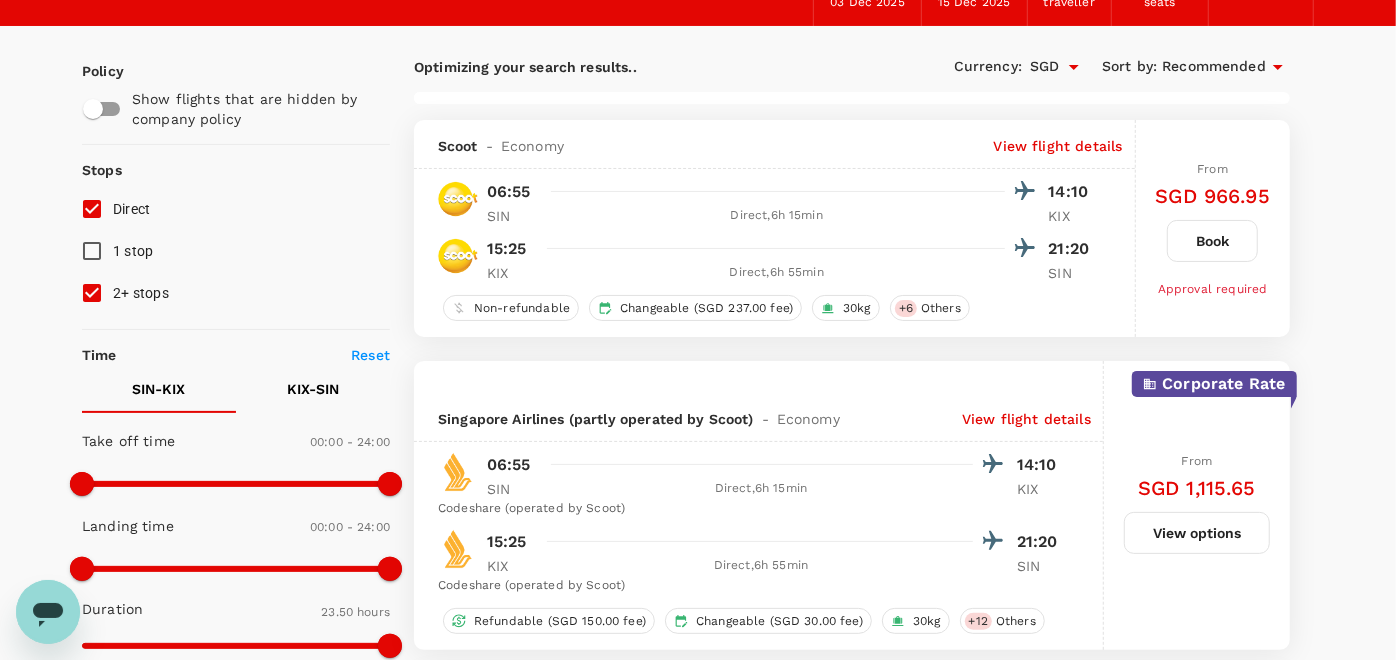 click on "2+ stops" at bounding box center (92, 293) 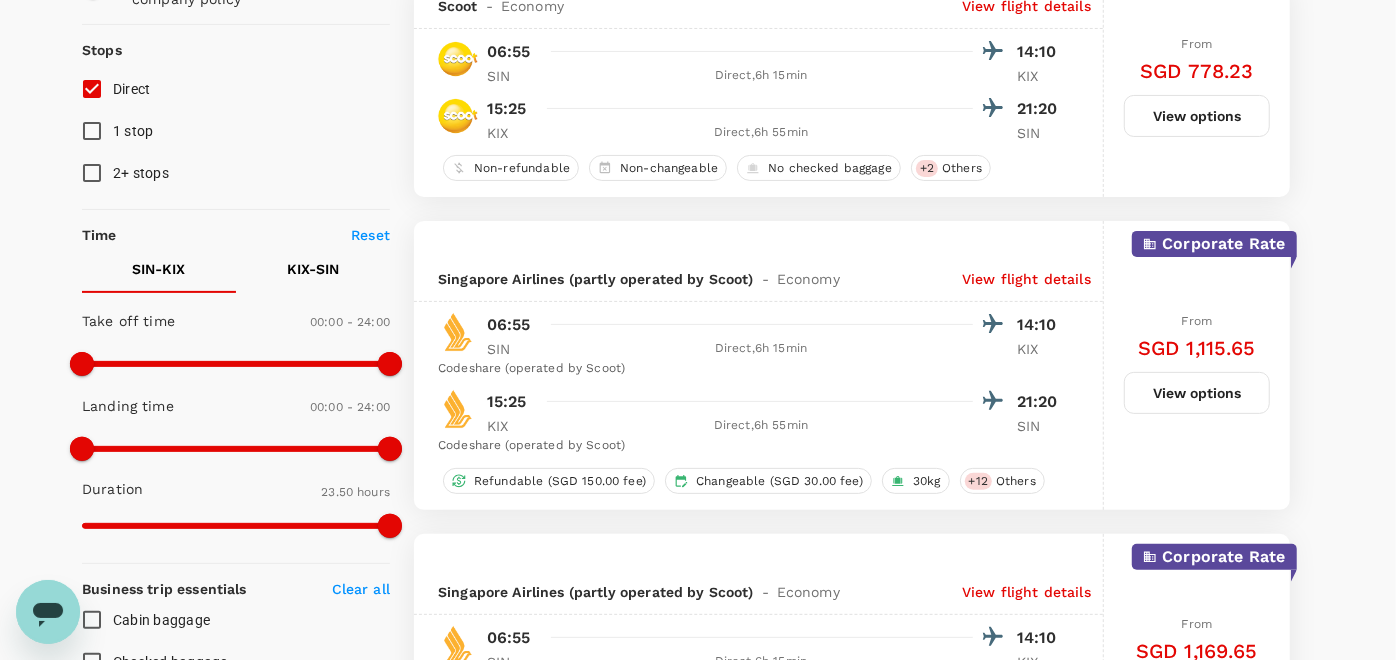 scroll, scrollTop: 222, scrollLeft: 0, axis: vertical 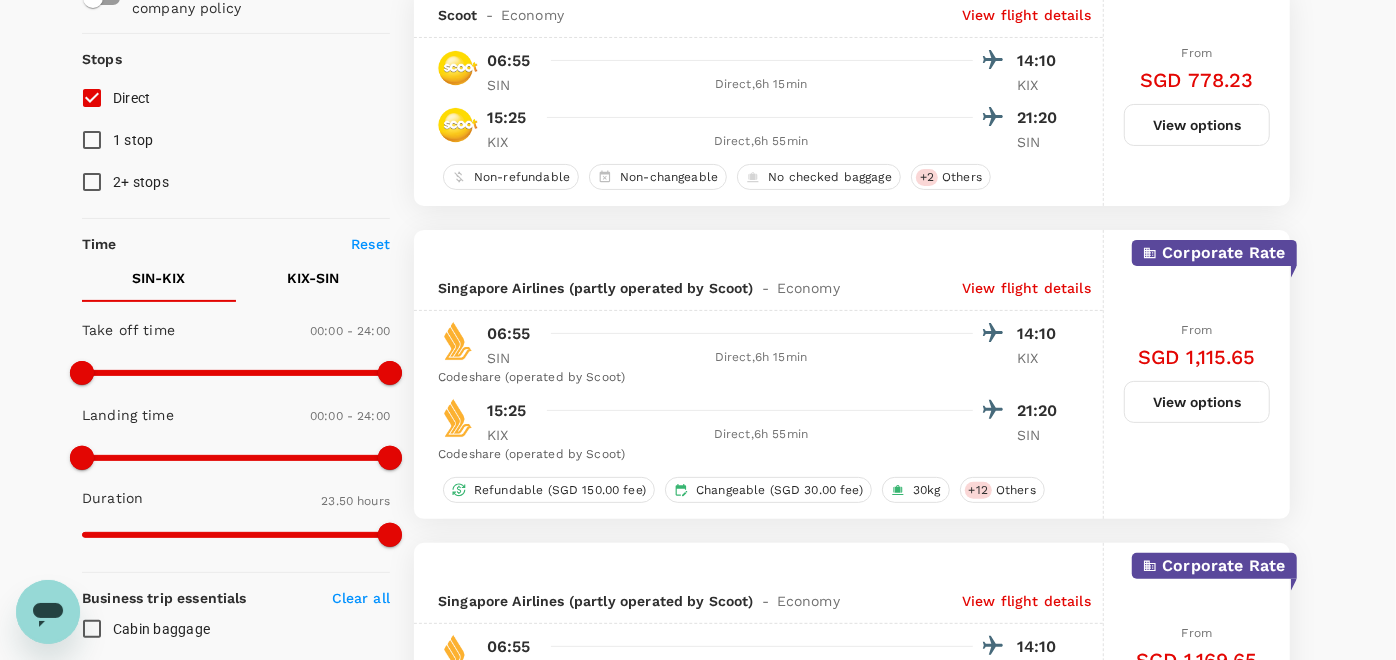 click on "View options" at bounding box center [1197, 402] 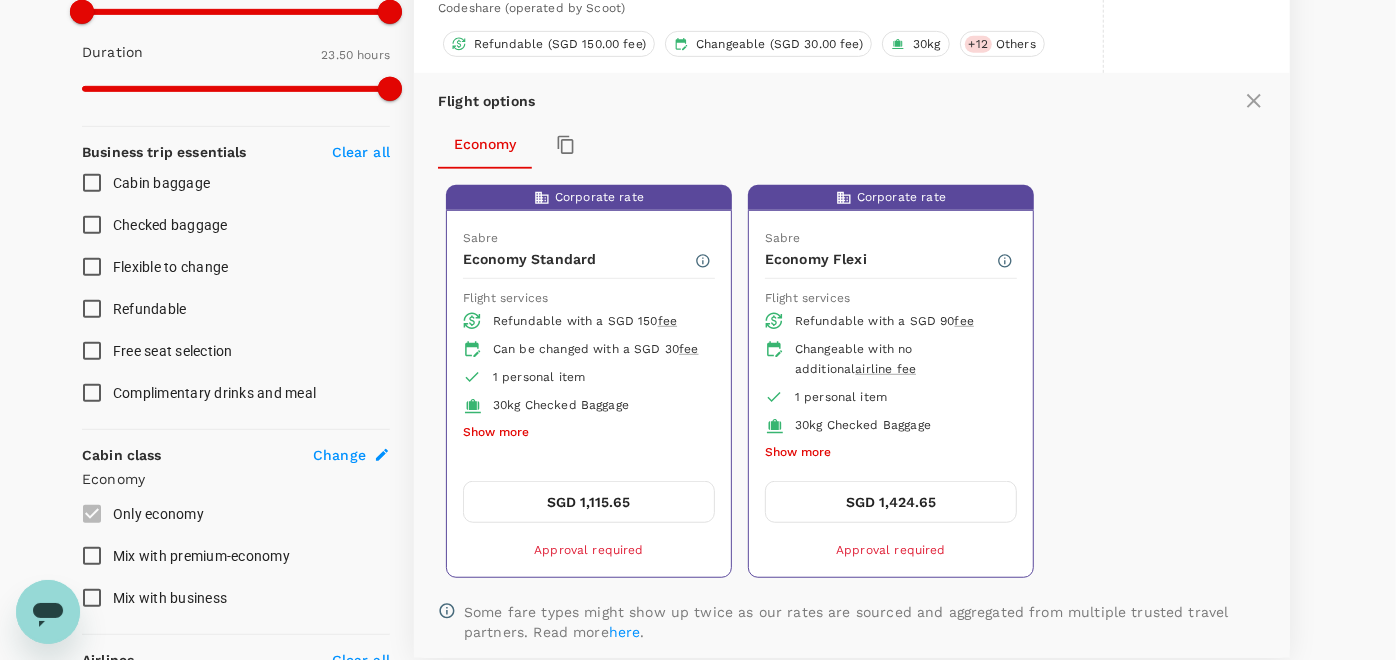 scroll, scrollTop: 673, scrollLeft: 0, axis: vertical 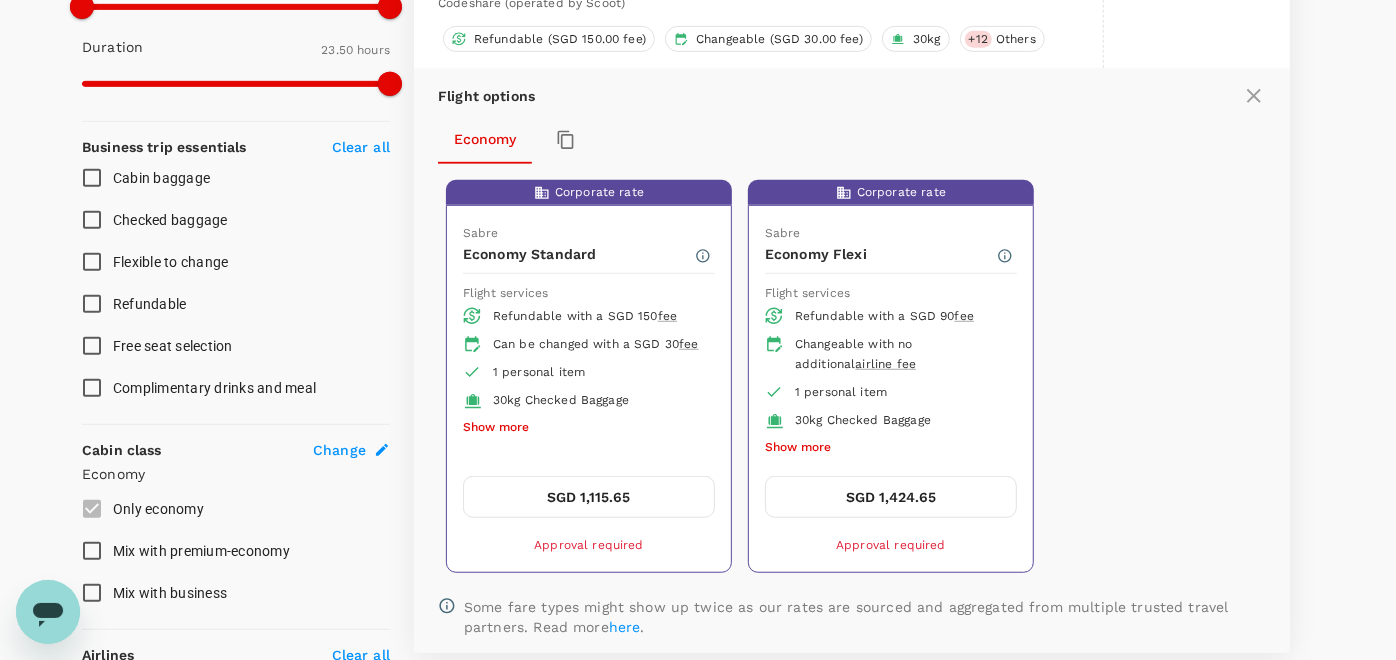 click on "Show more" at bounding box center (496, 428) 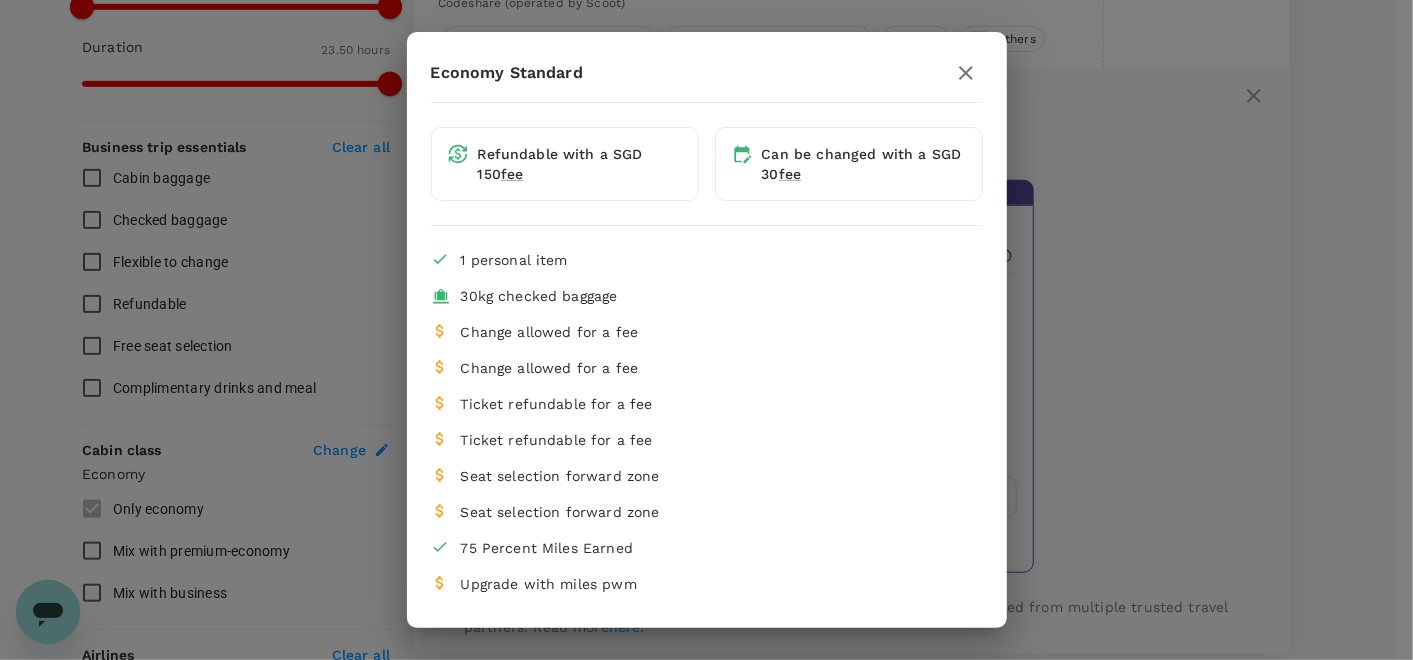click on "Economy Standard Refundable with a SGD 150  fee Can be changed with a SGD 30  fee   1 personal item 30kg checked baggage Change allowed for a fee Change allowed for a fee Ticket refundable for a fee Ticket refundable for a fee Seat selection forward zone Seat selection forward zone 75 Percent Miles Earned Upgrade with miles pwm Light meal food Power Wifi" at bounding box center (706, 330) 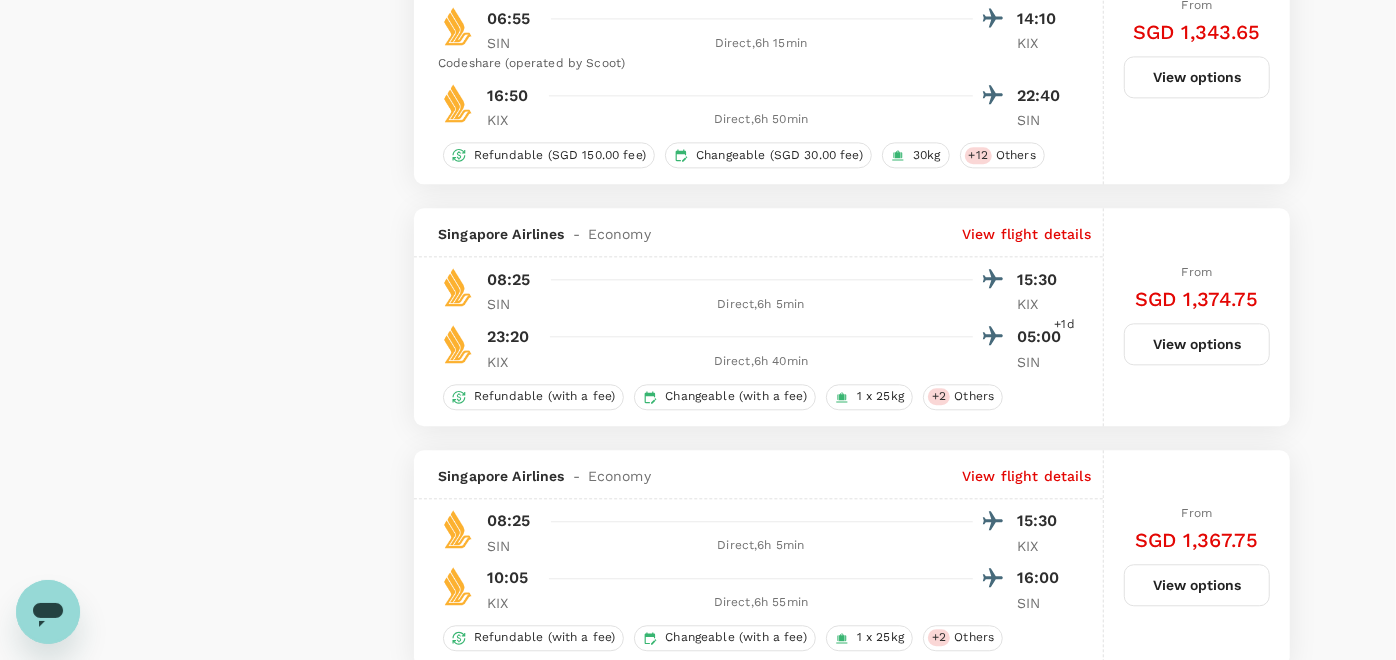 scroll, scrollTop: 2895, scrollLeft: 0, axis: vertical 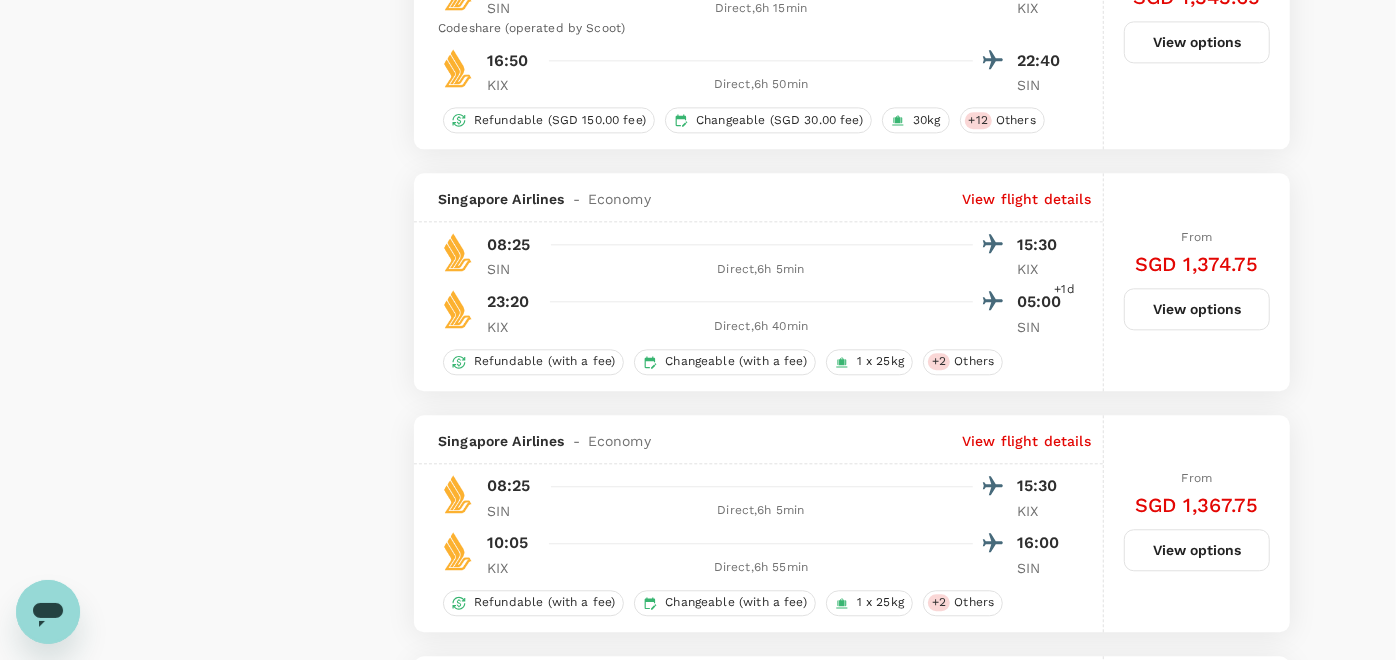 click on "View options" at bounding box center [1197, 309] 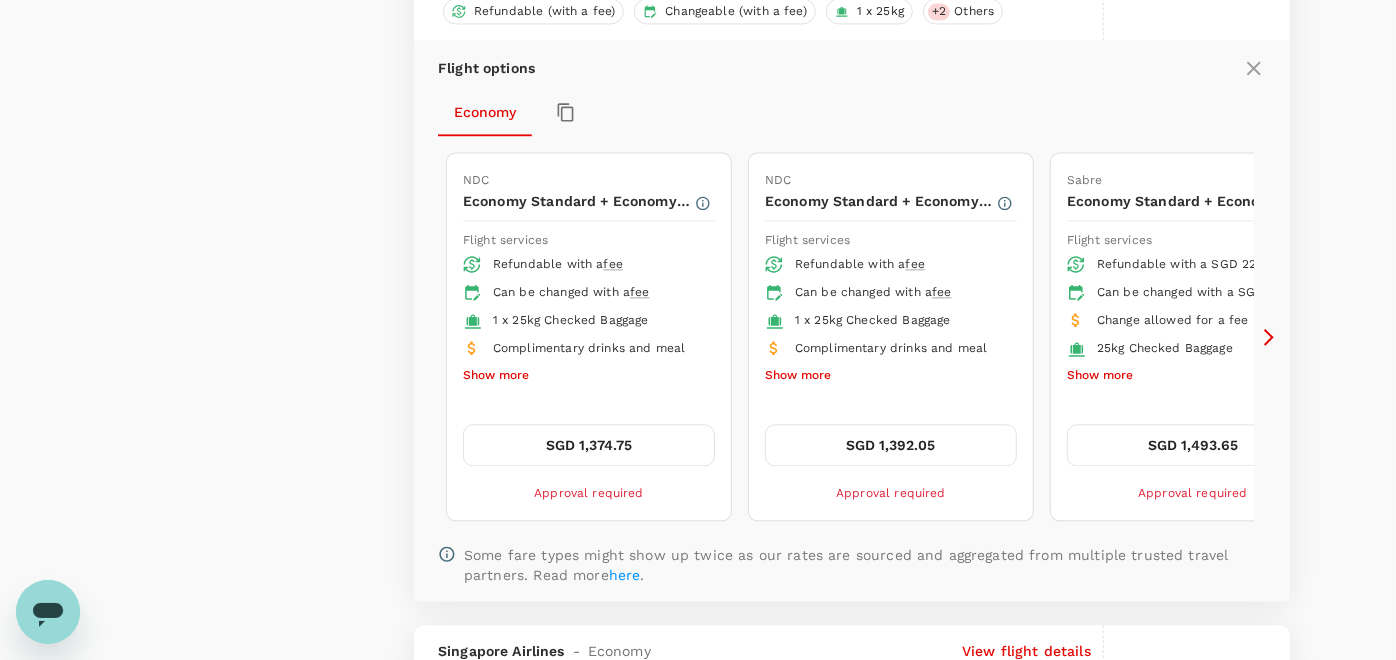 scroll, scrollTop: 2701, scrollLeft: 0, axis: vertical 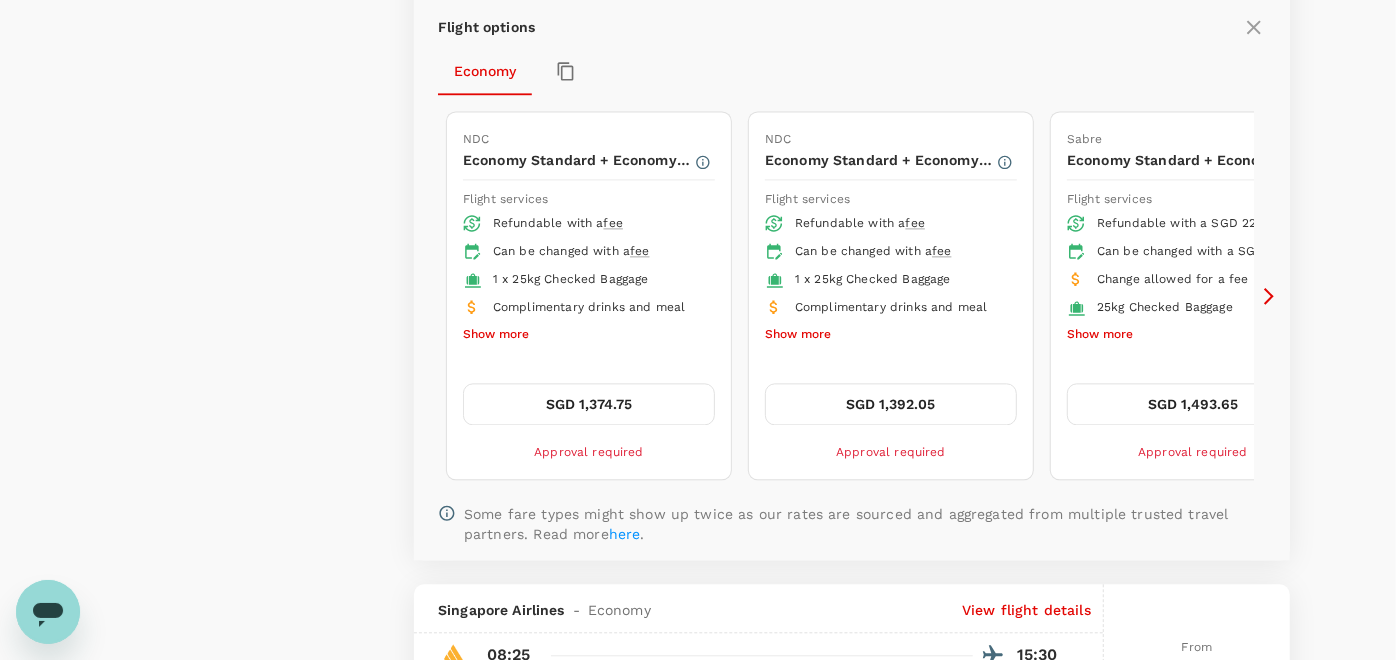 click 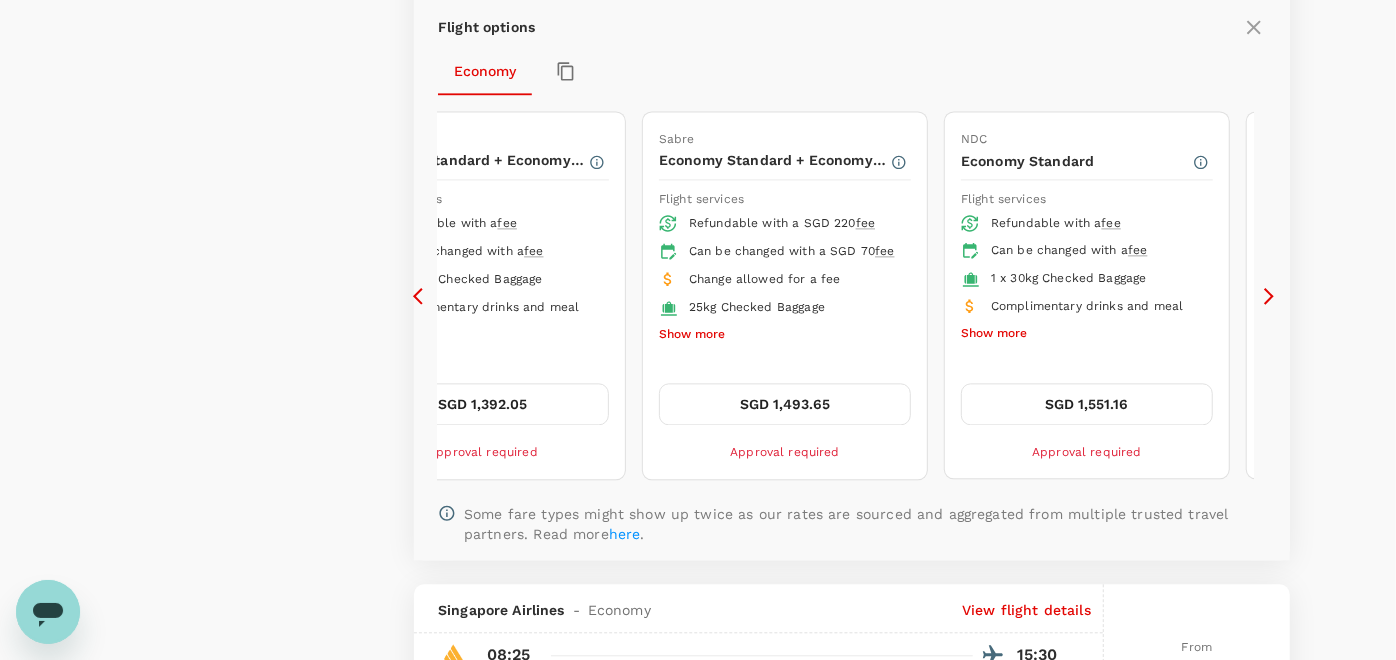 click 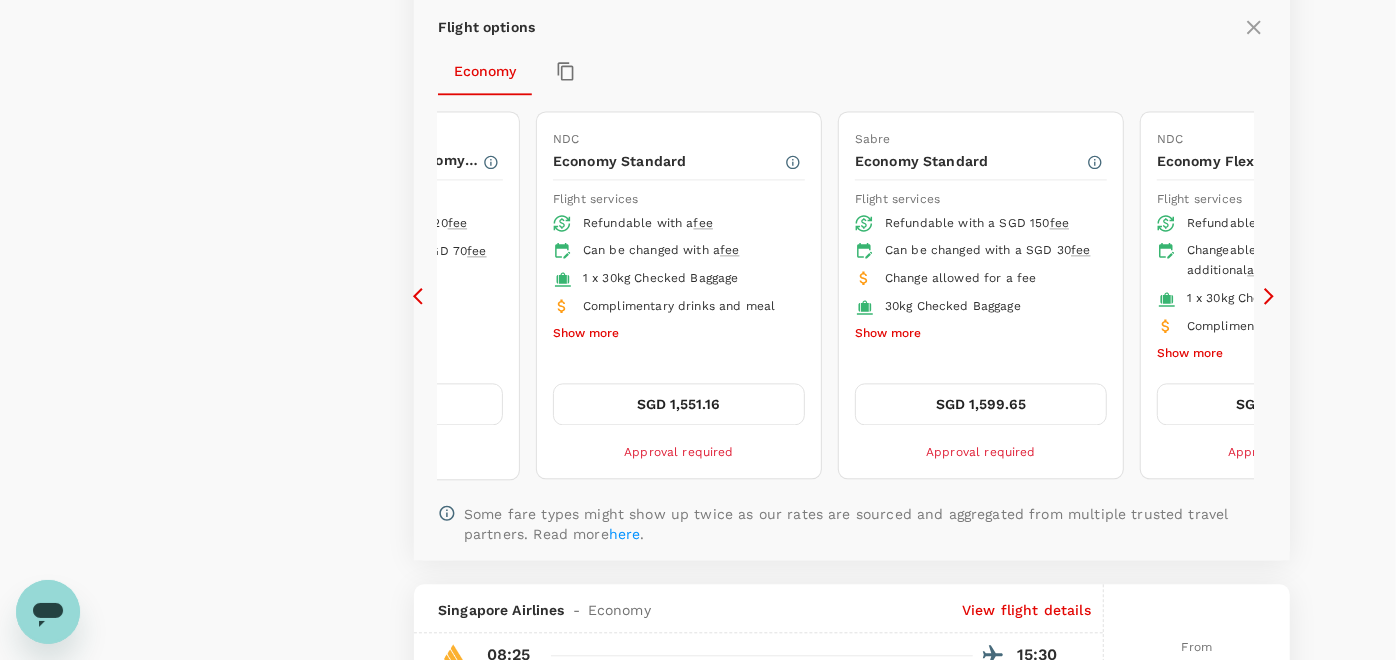 click 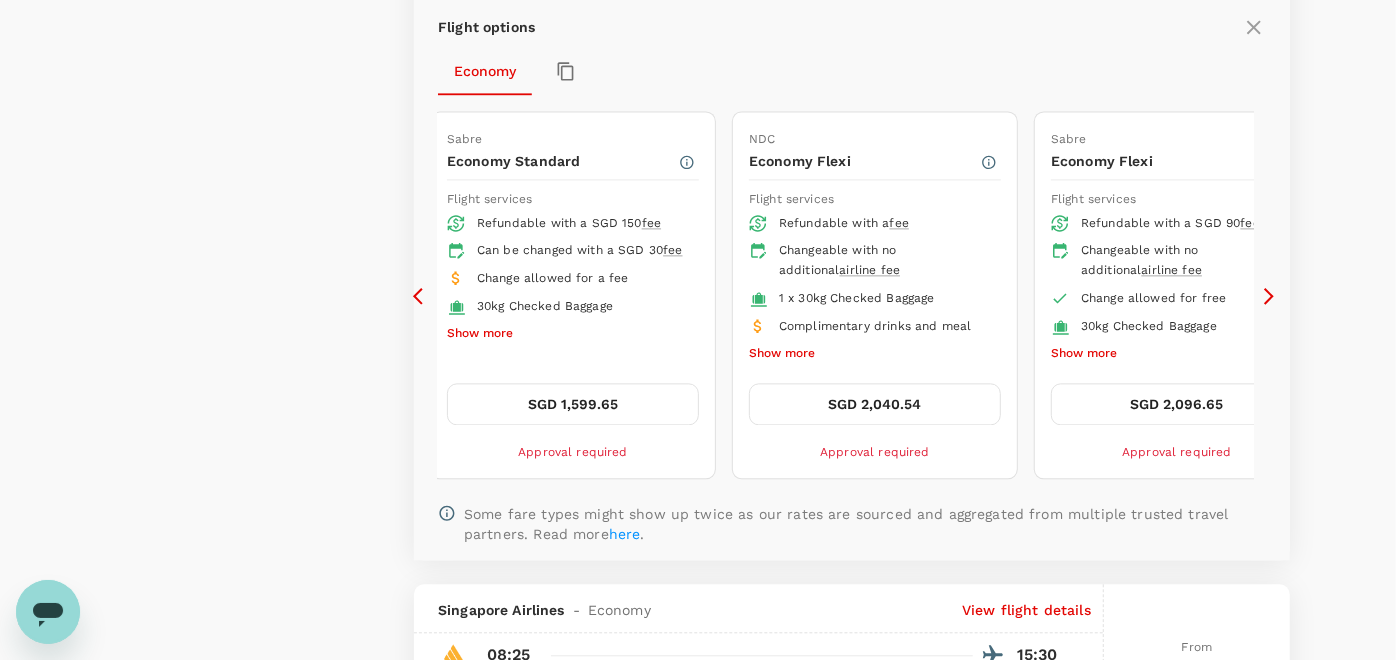 click 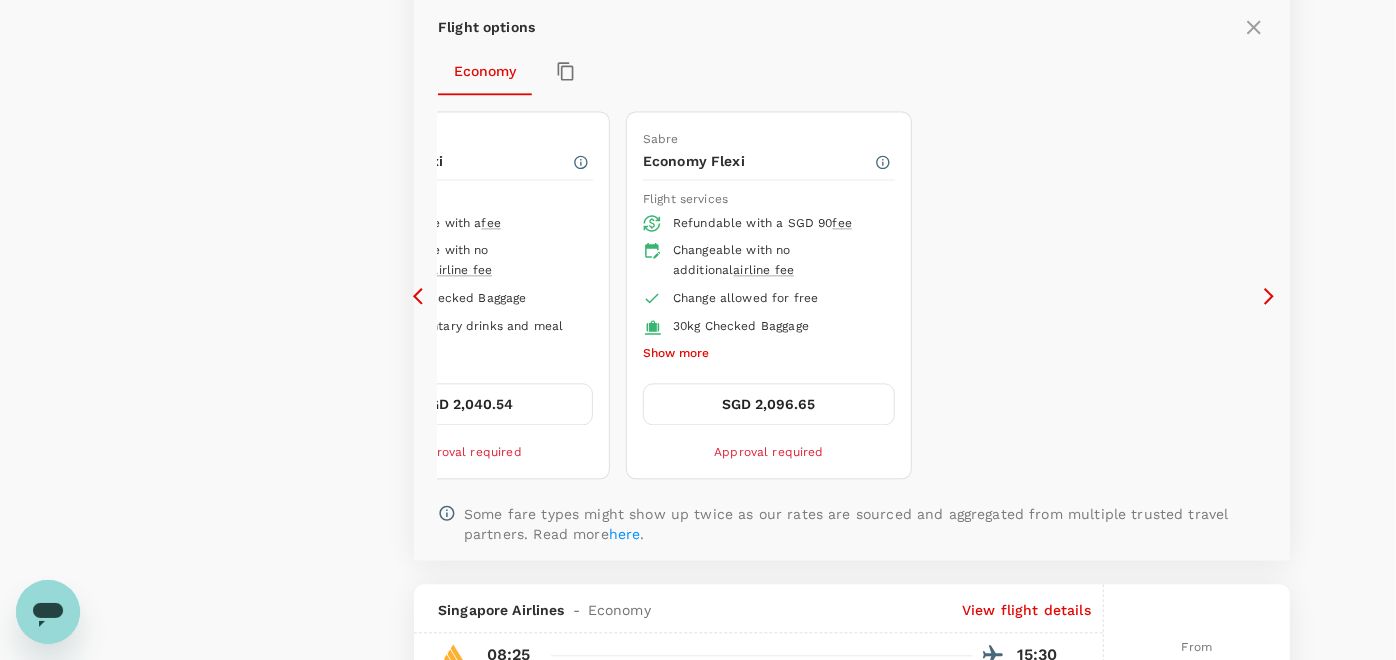 click 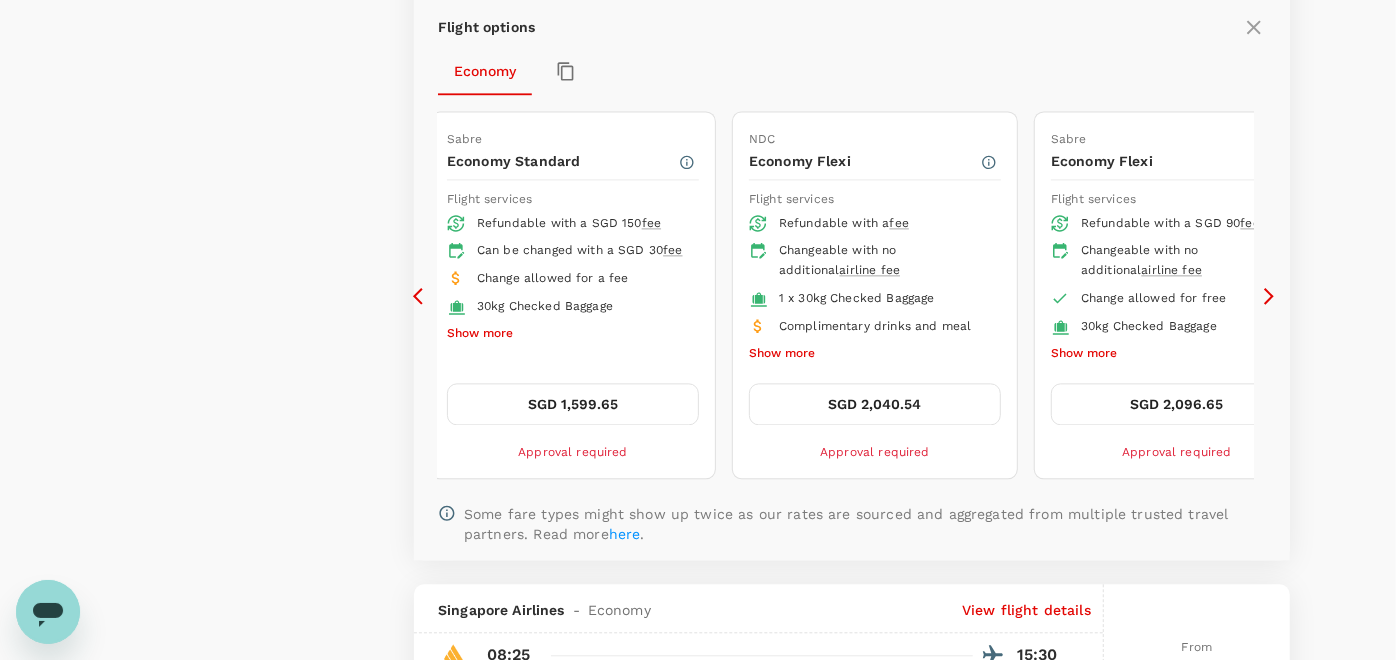 click 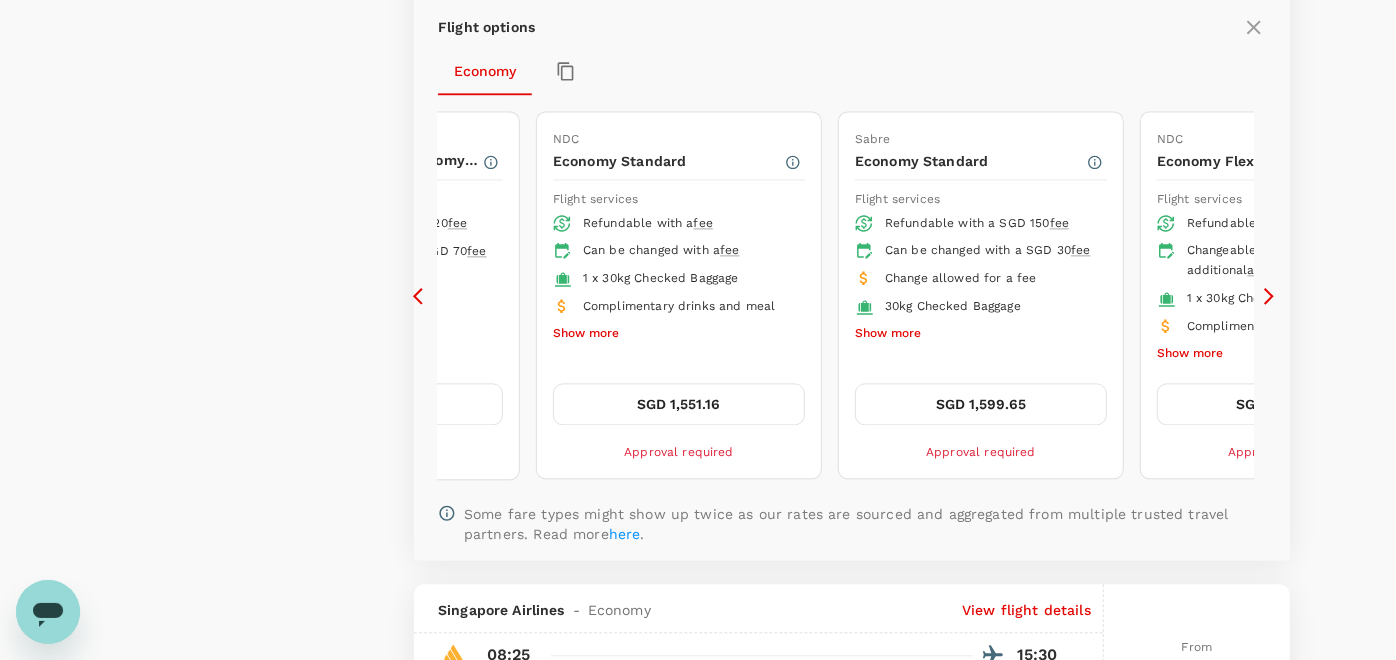 click 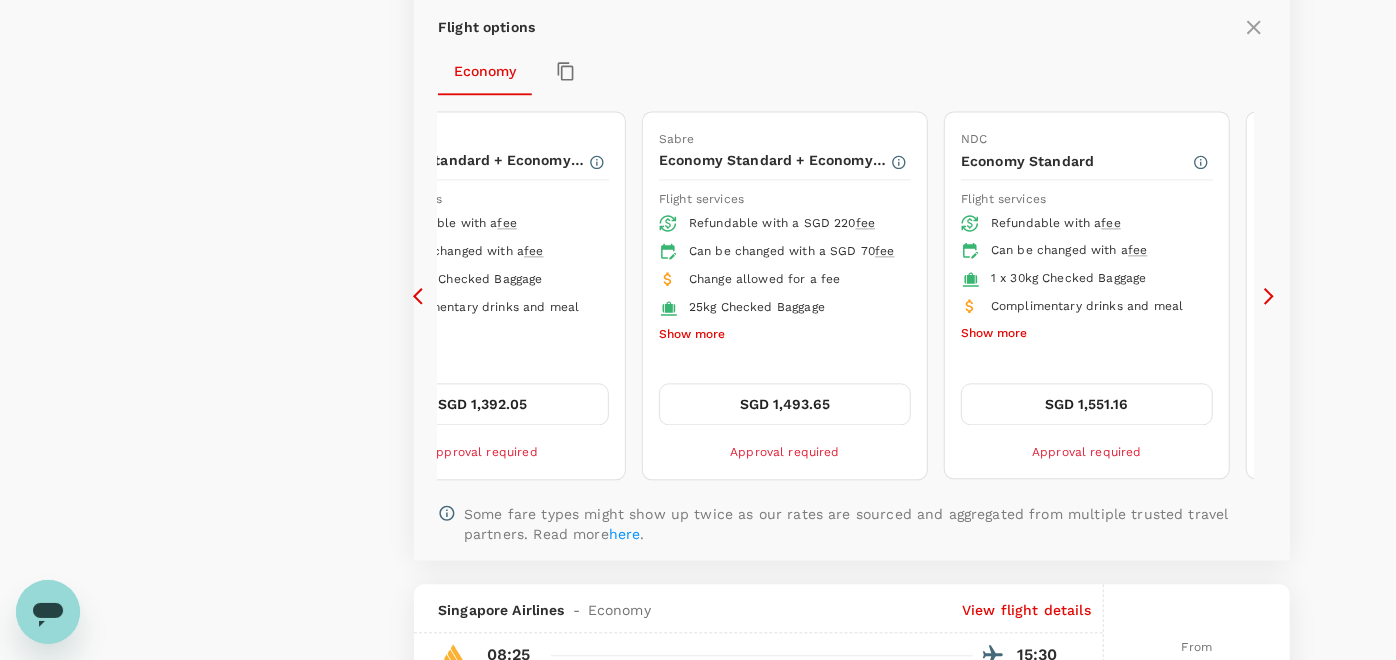click 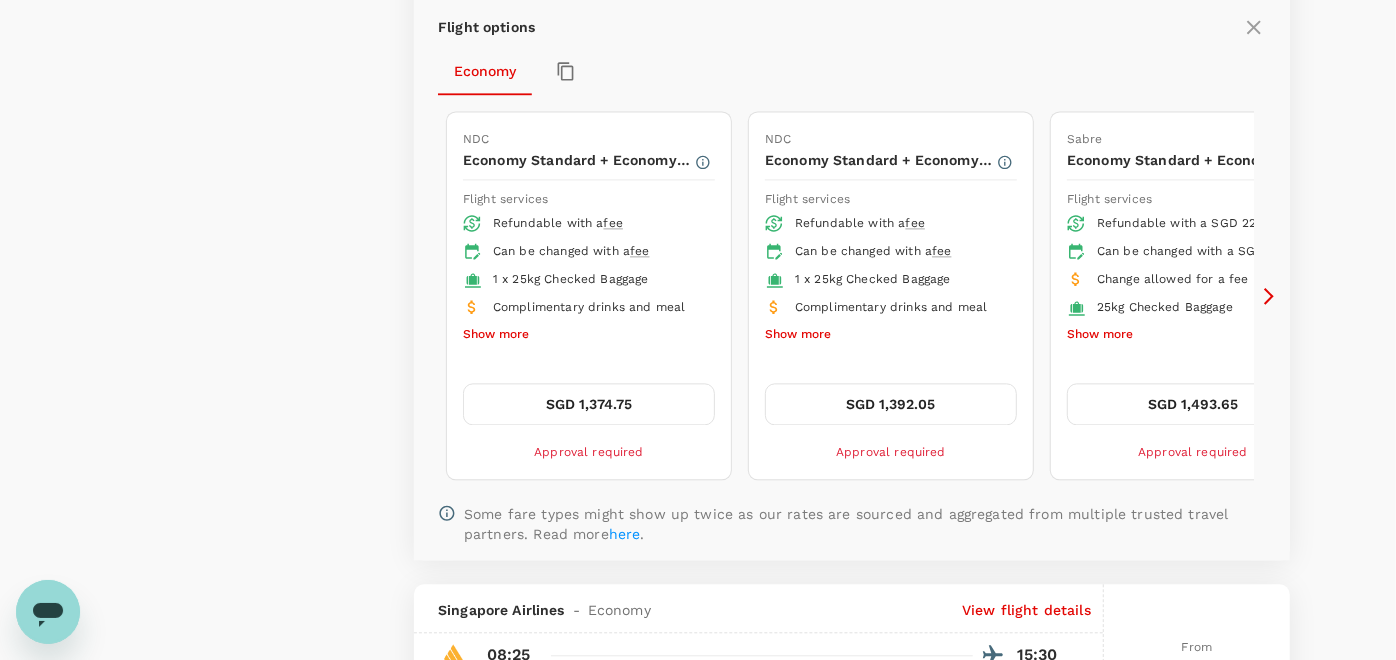 click 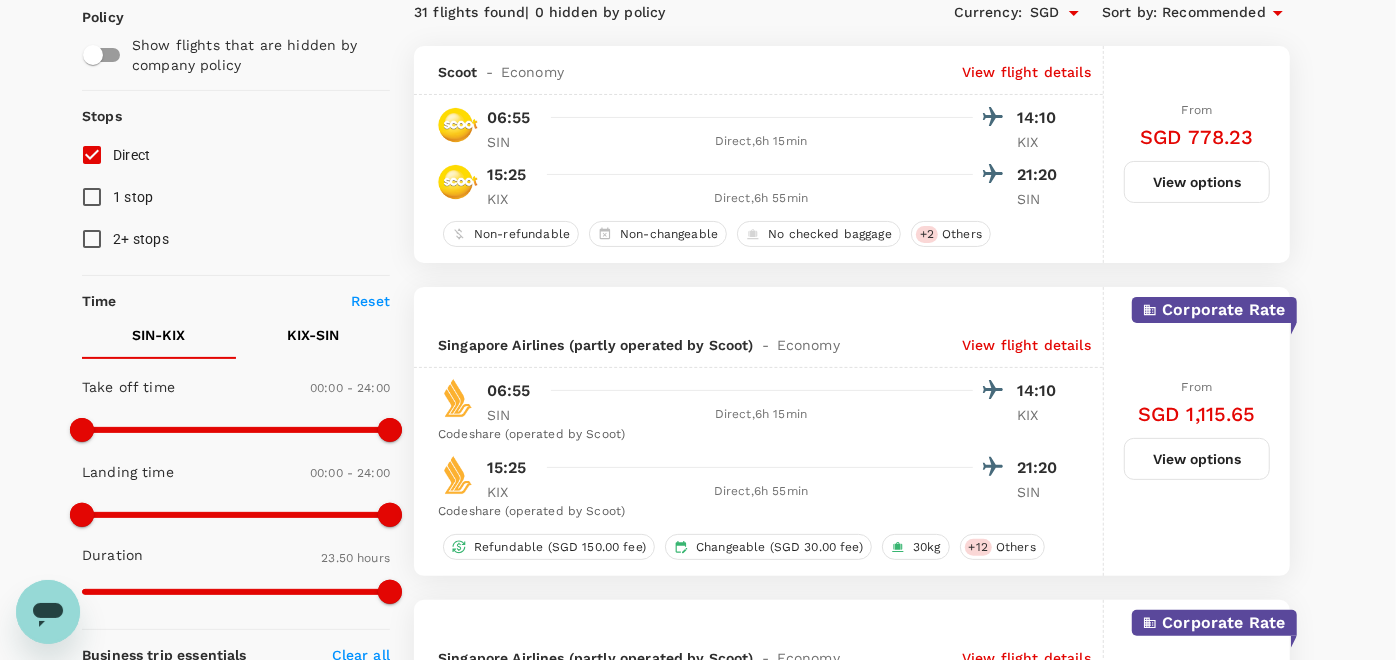 scroll, scrollTop: 444, scrollLeft: 0, axis: vertical 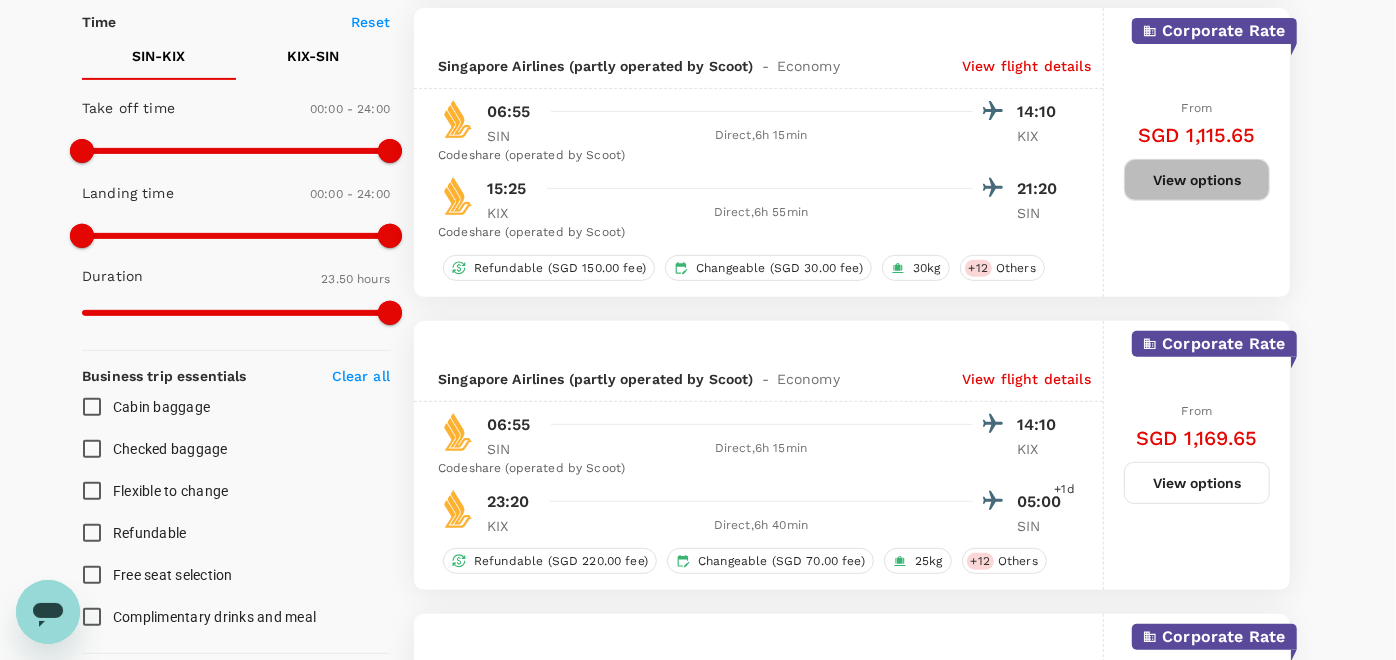 click on "View options" at bounding box center [1197, 180] 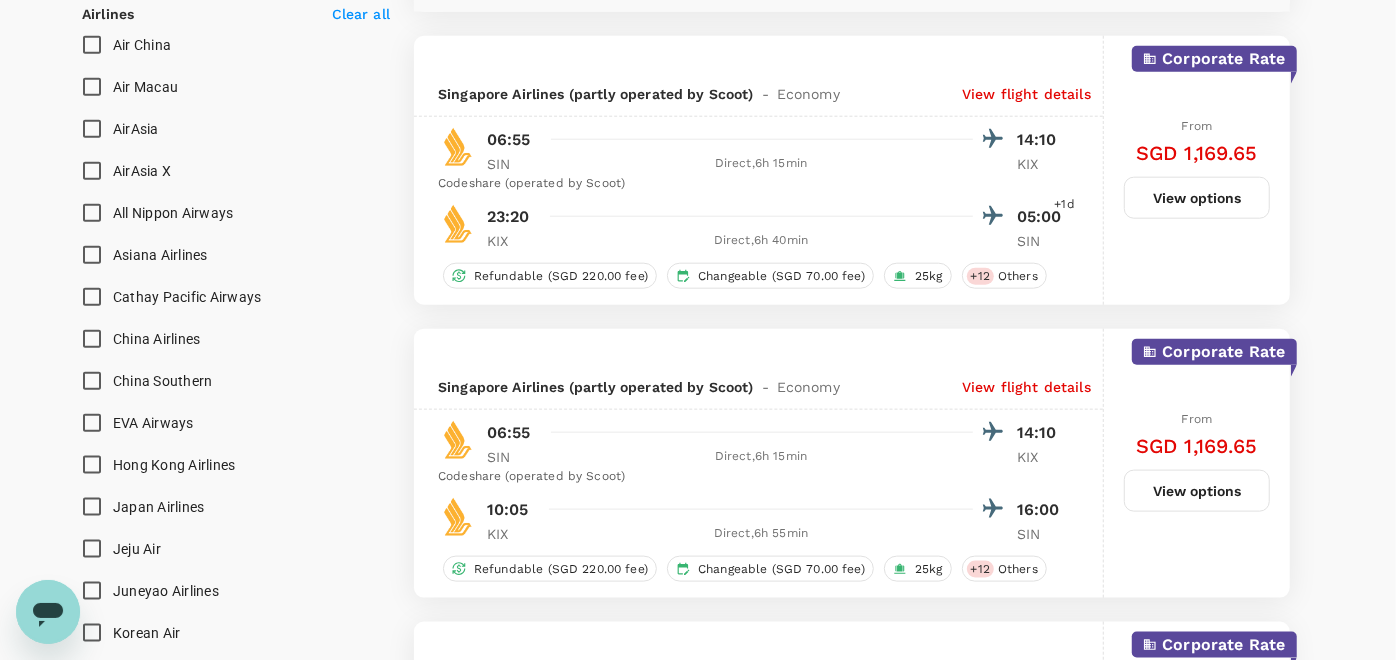 scroll, scrollTop: 1117, scrollLeft: 0, axis: vertical 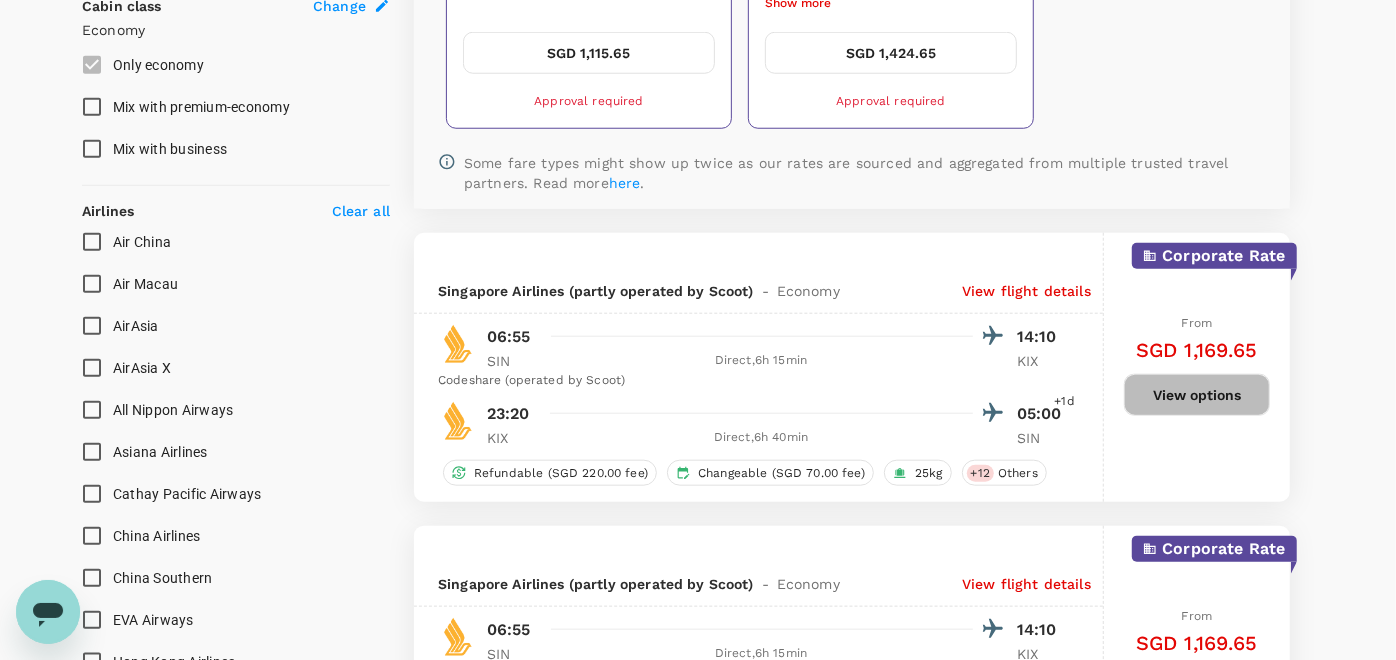 click on "View options" at bounding box center (1197, 395) 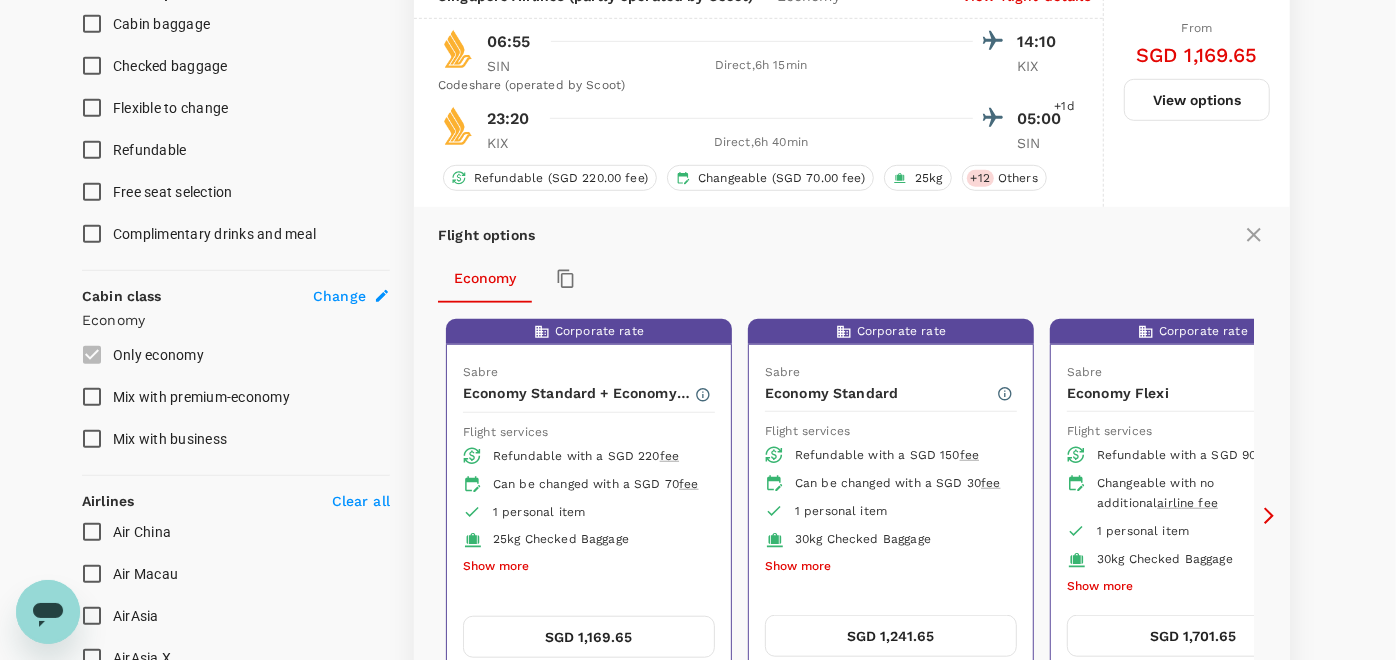 scroll, scrollTop: 874, scrollLeft: 0, axis: vertical 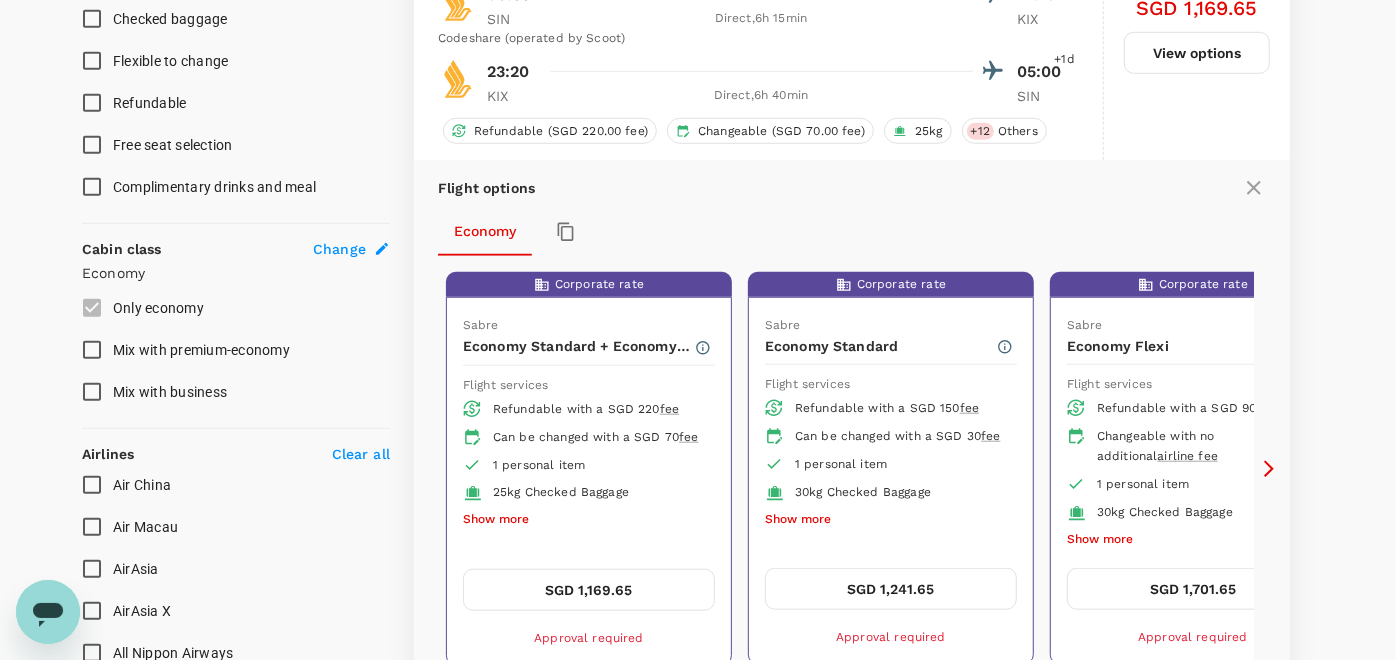 click 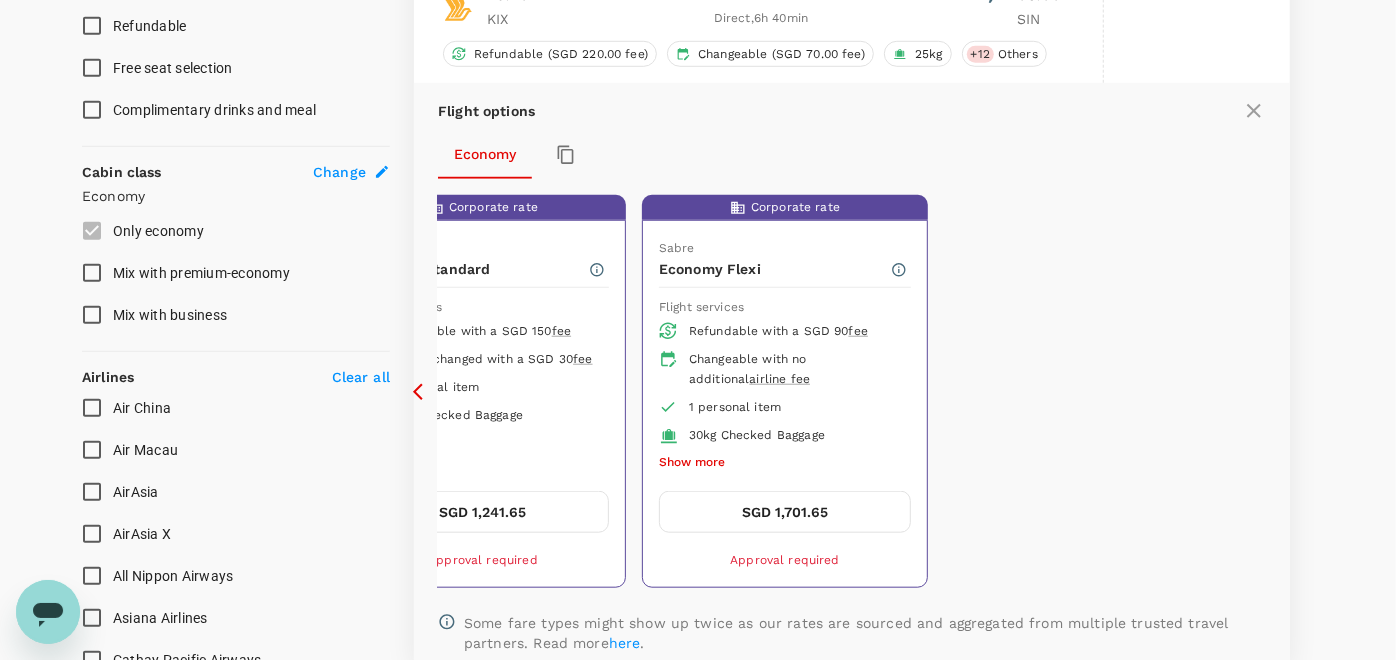 scroll, scrollTop: 985, scrollLeft: 0, axis: vertical 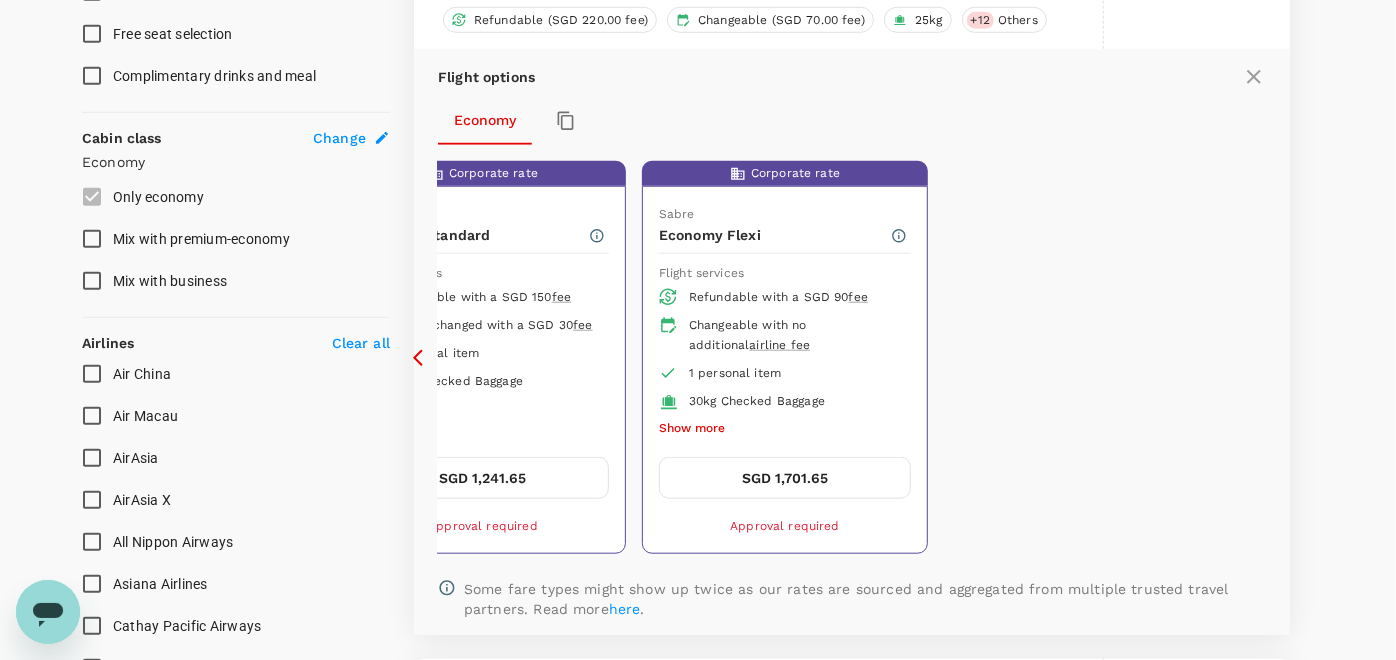 click 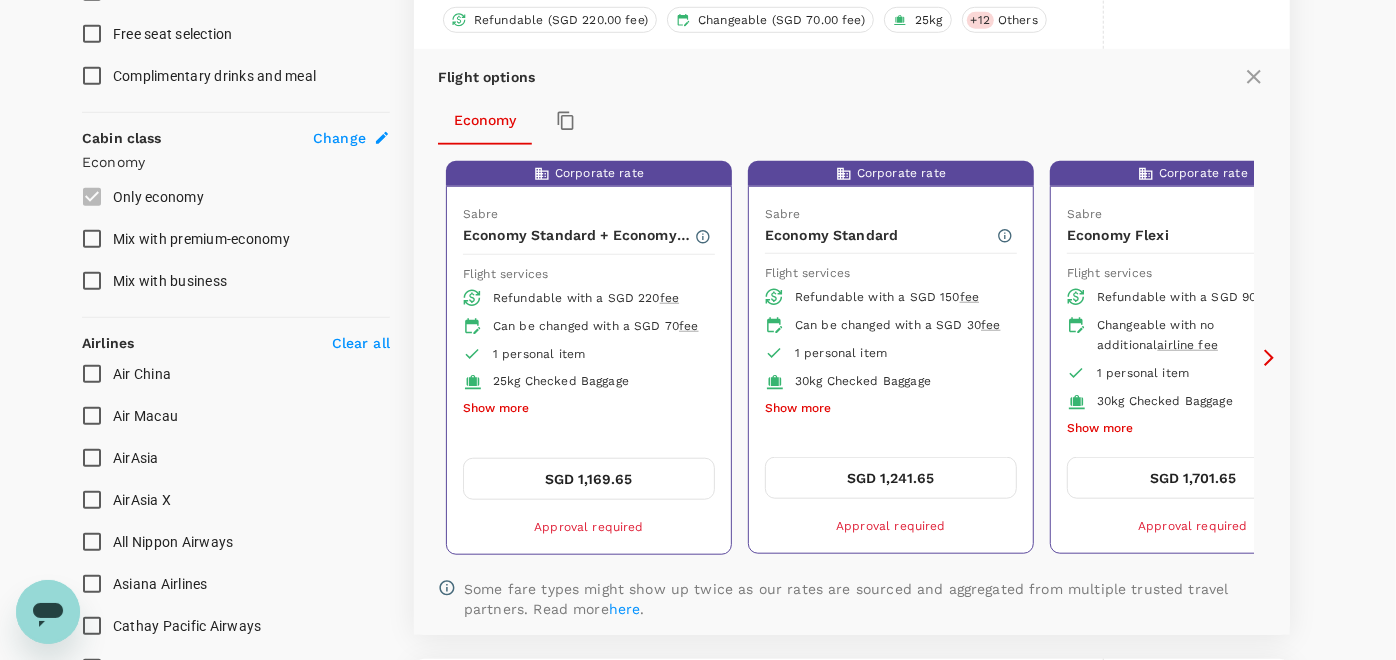 click 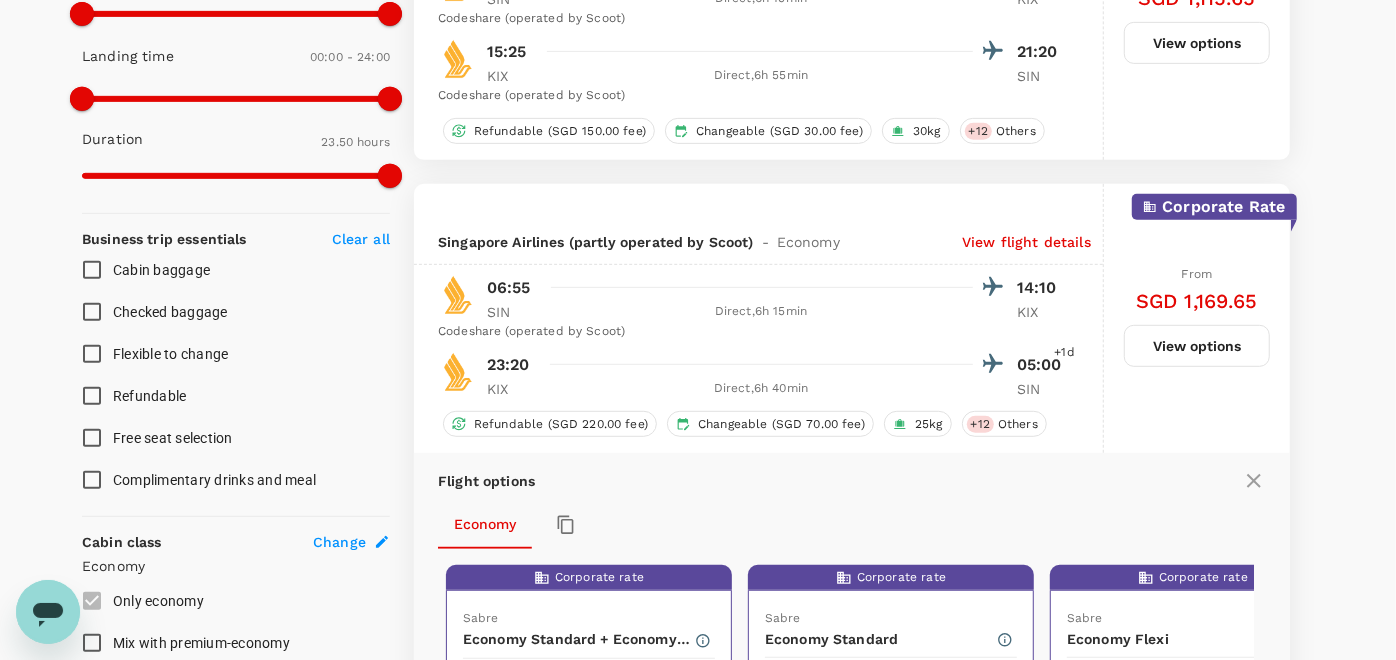 scroll, scrollTop: 888, scrollLeft: 0, axis: vertical 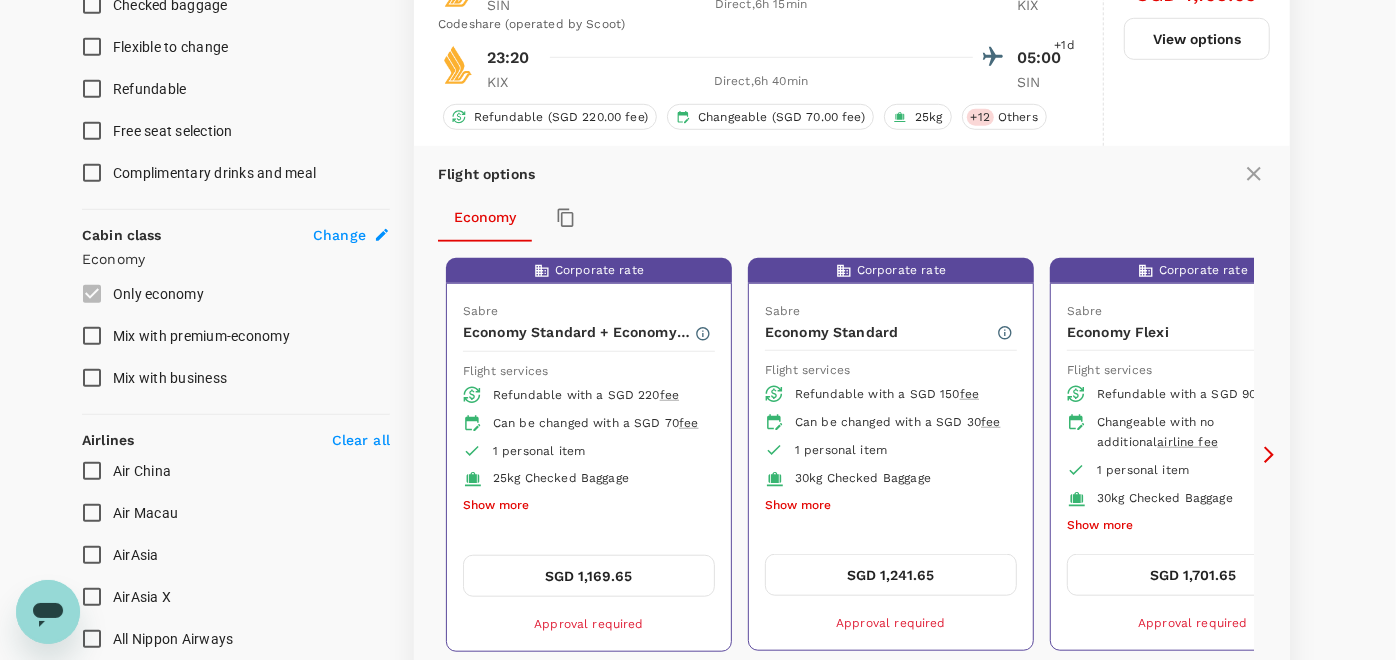 click 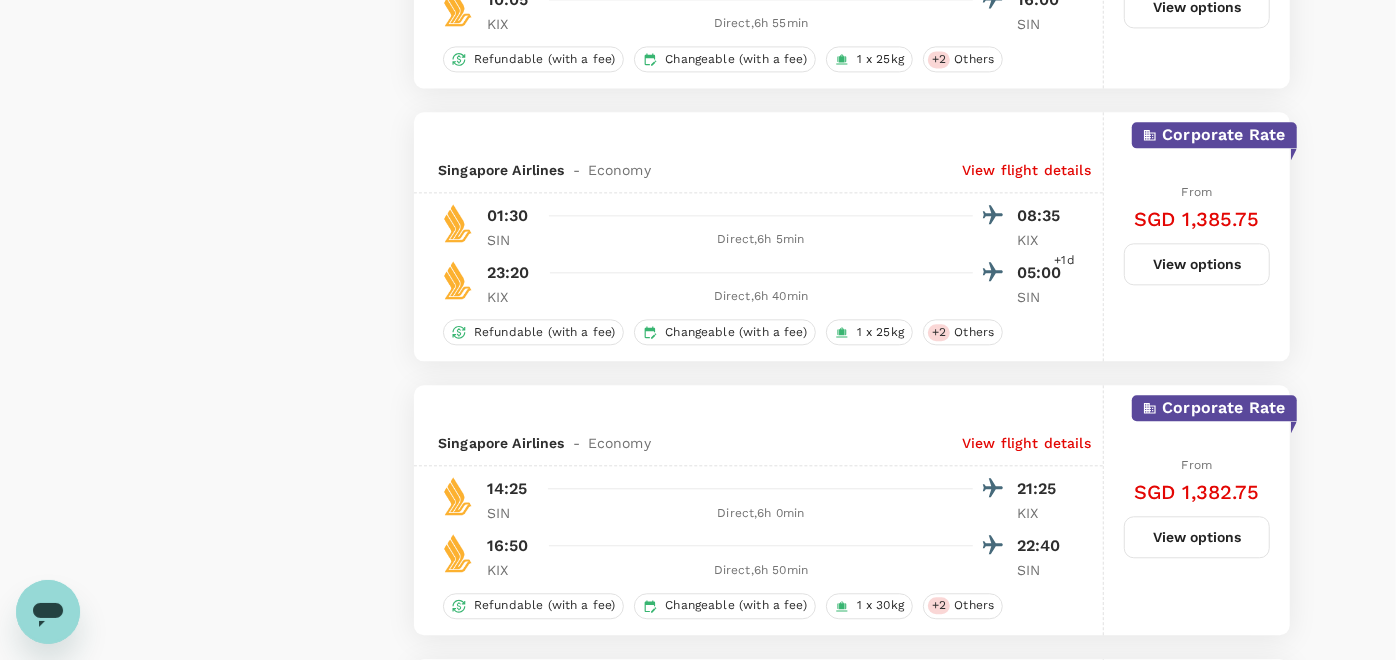 scroll, scrollTop: 2888, scrollLeft: 0, axis: vertical 